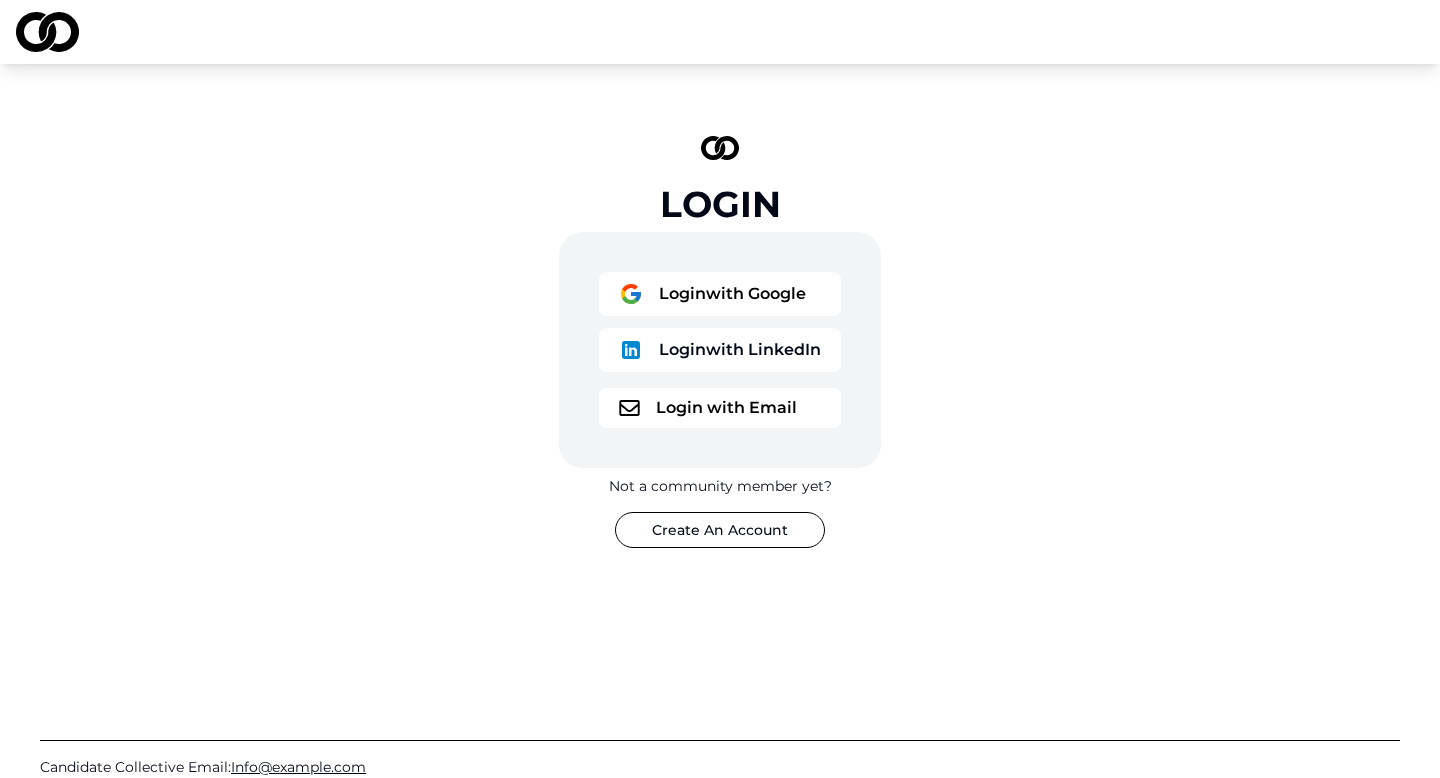 scroll, scrollTop: 0, scrollLeft: 0, axis: both 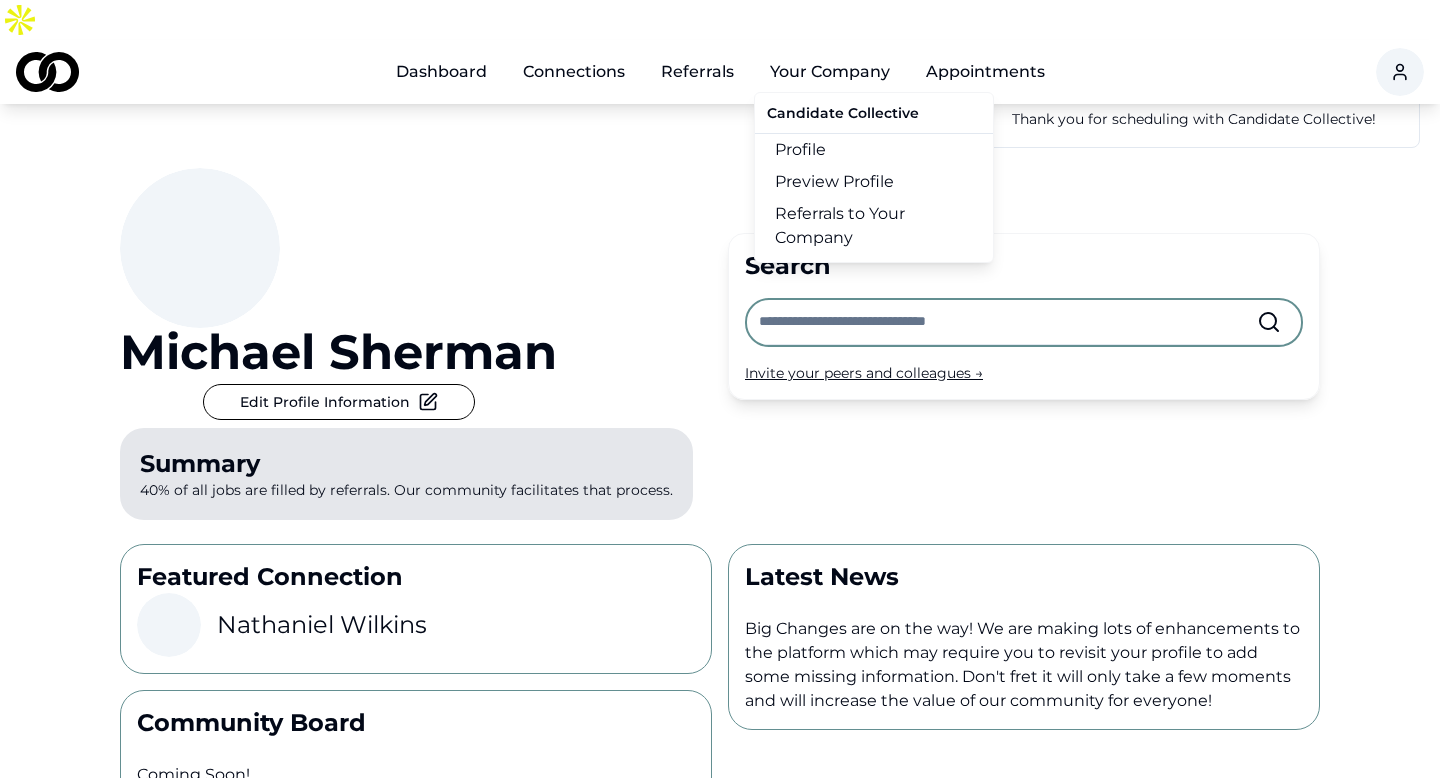 click on "Profile" at bounding box center [874, 150] 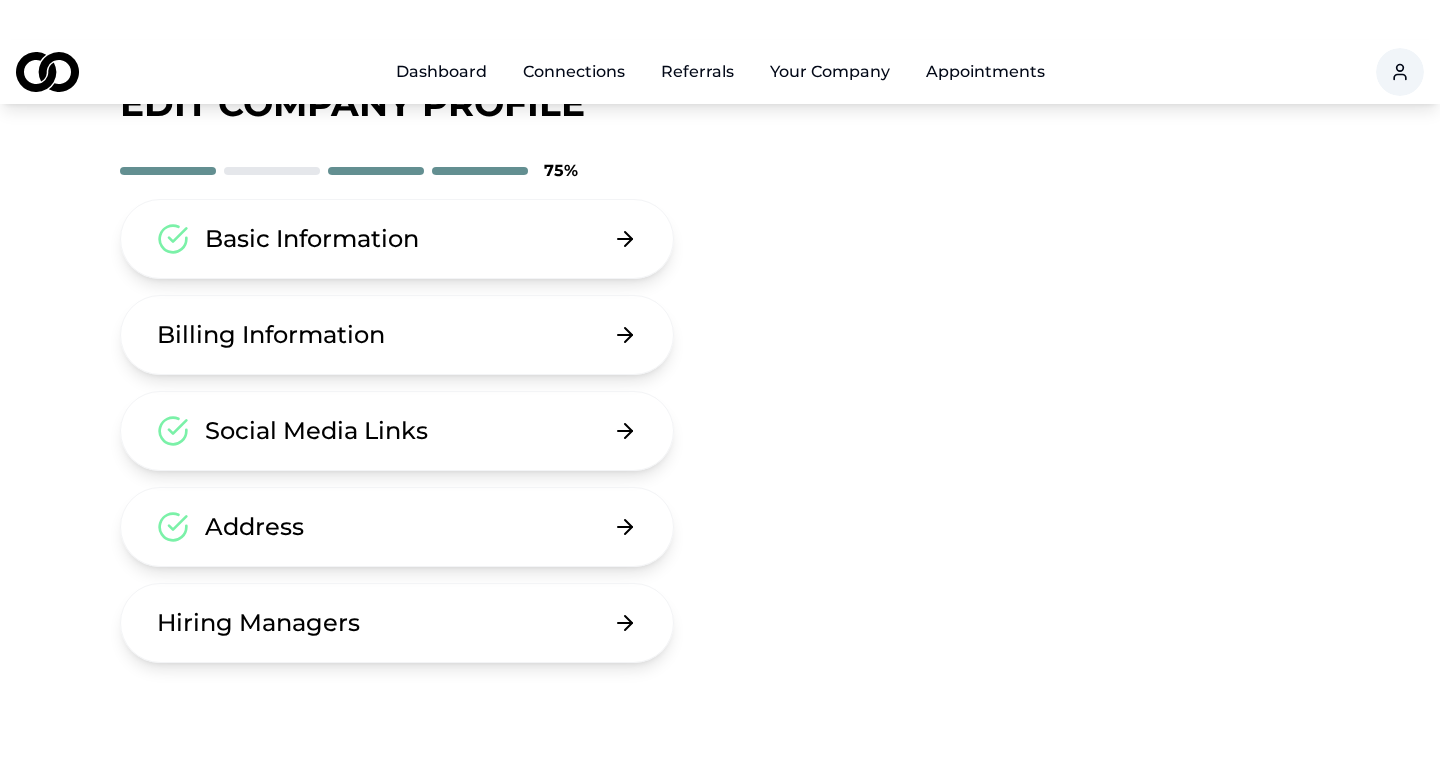 scroll, scrollTop: 104, scrollLeft: 0, axis: vertical 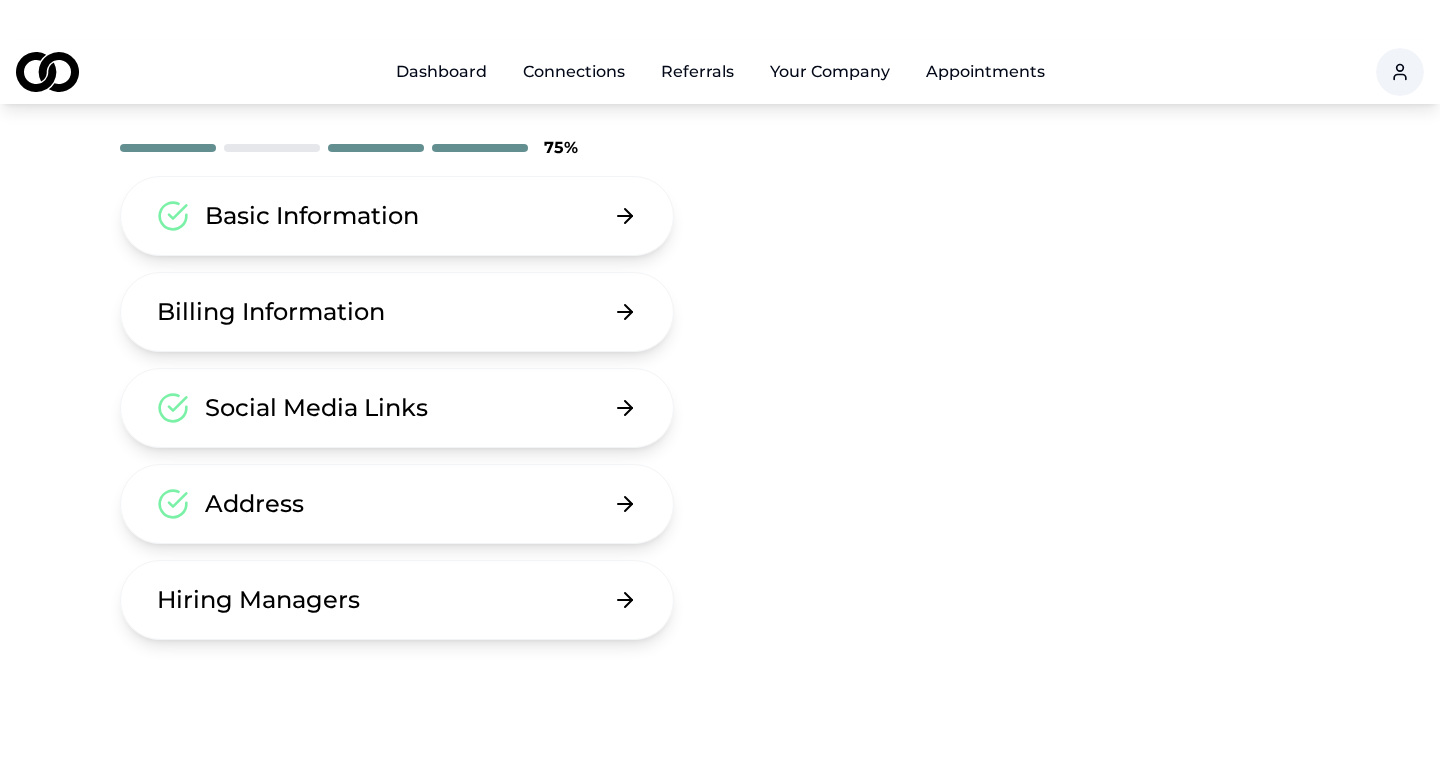 click on "Hiring Managers" at bounding box center [397, 600] 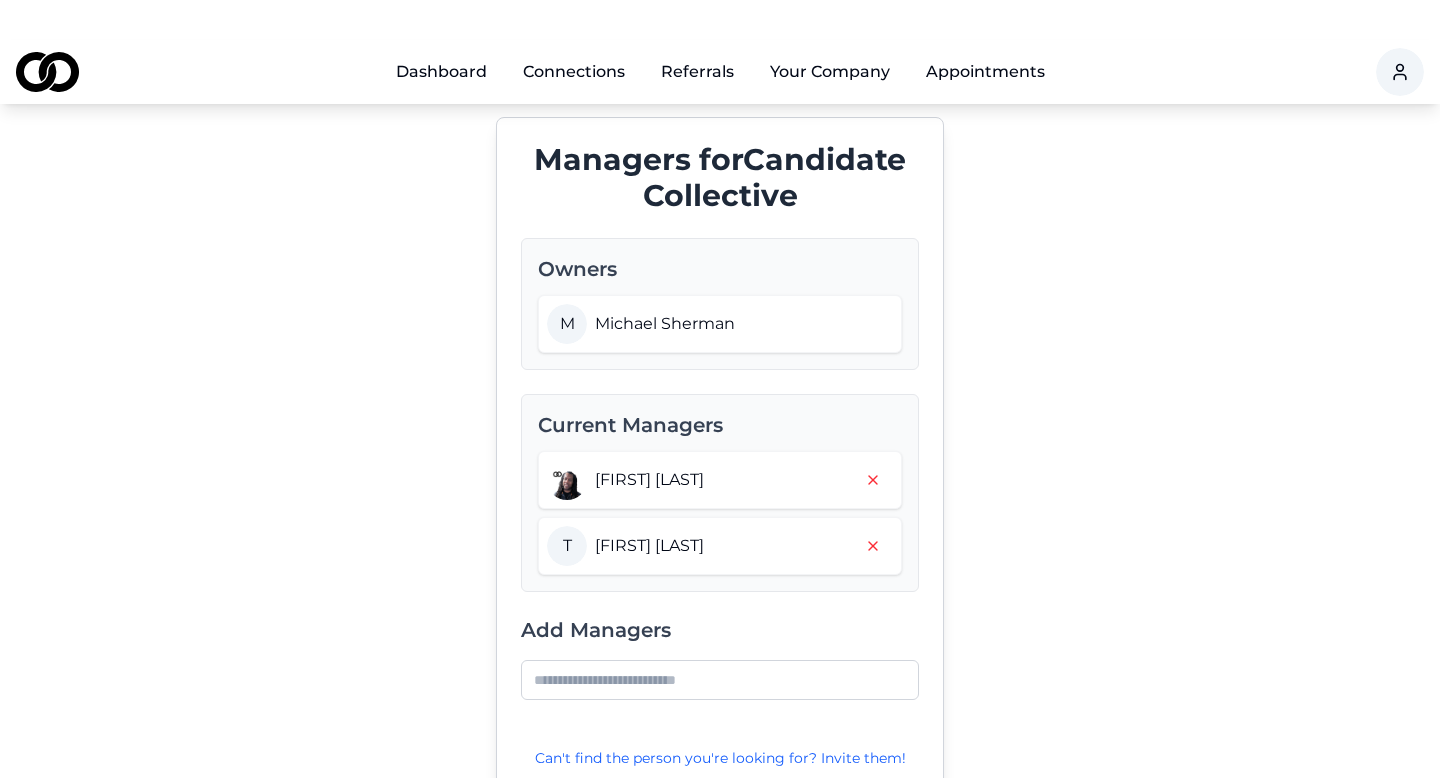 scroll, scrollTop: 0, scrollLeft: 0, axis: both 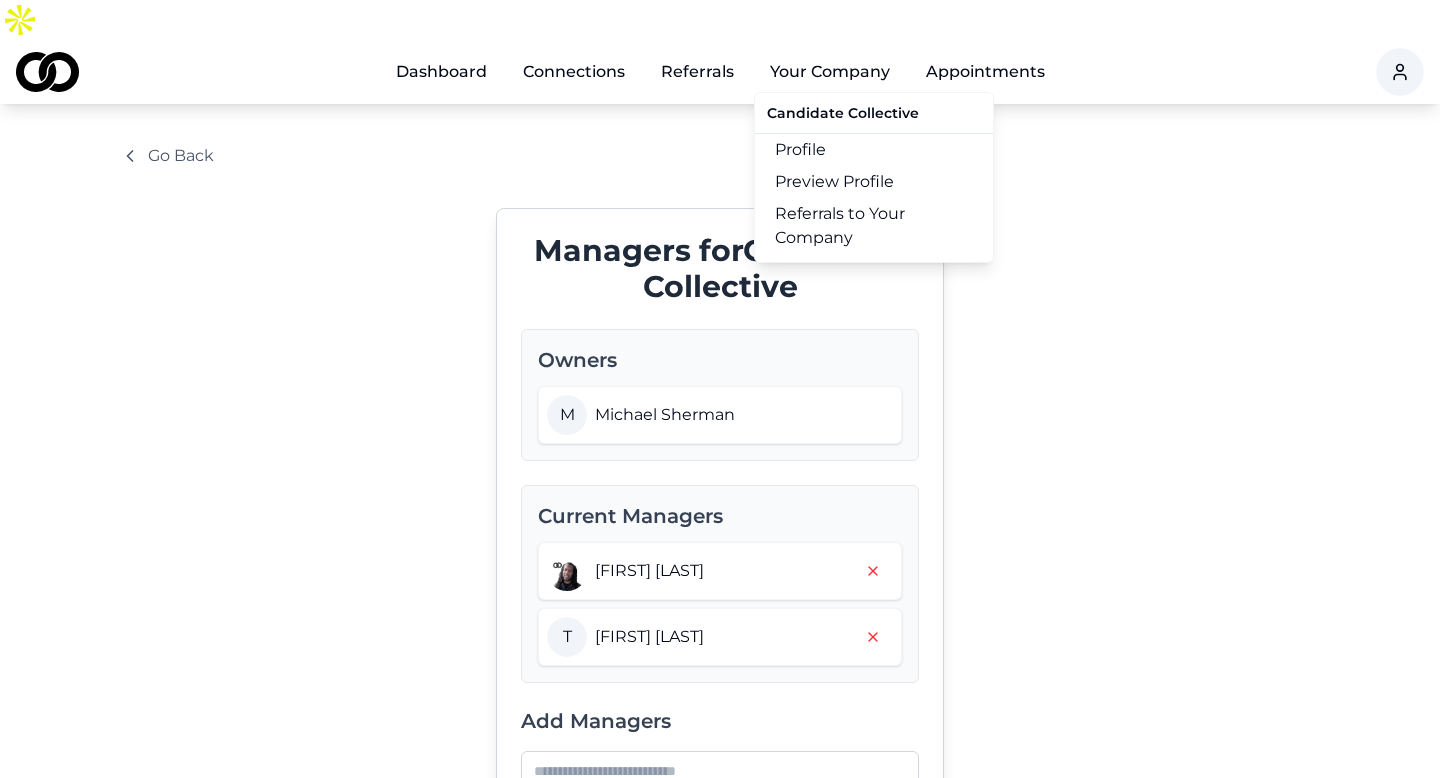 click on "Your Company" at bounding box center [830, 72] 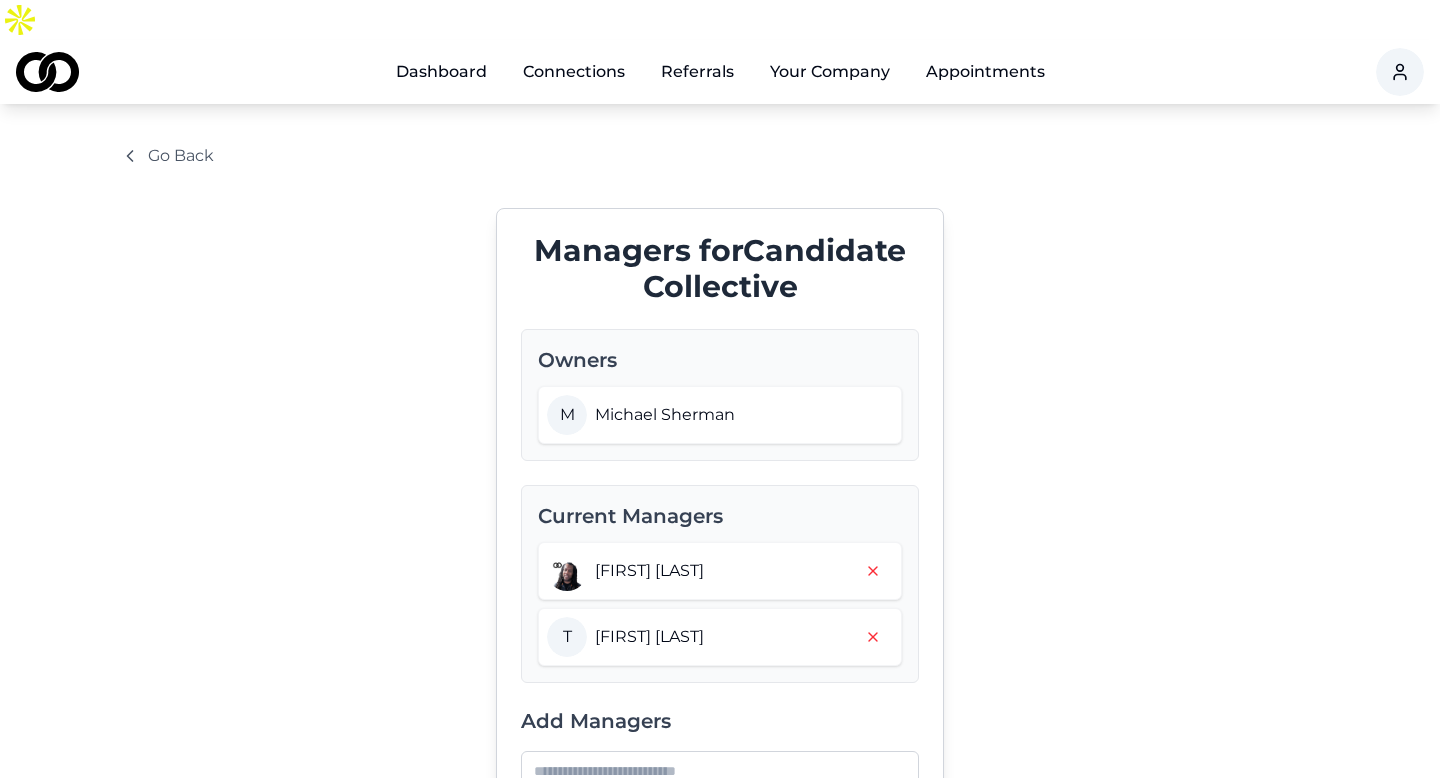 click on "Your Company" at bounding box center (830, 72) 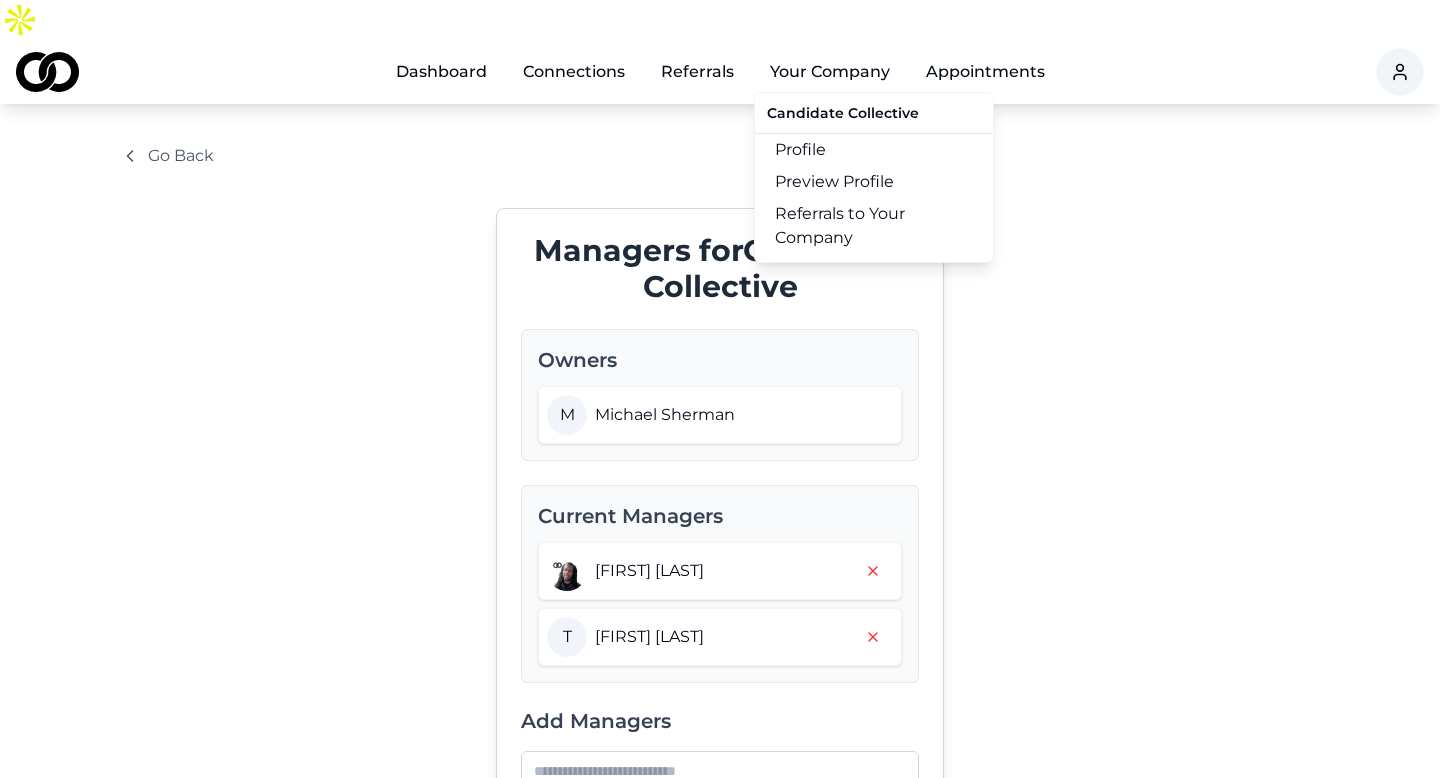 click on "Referrals to Your Company" at bounding box center [874, 226] 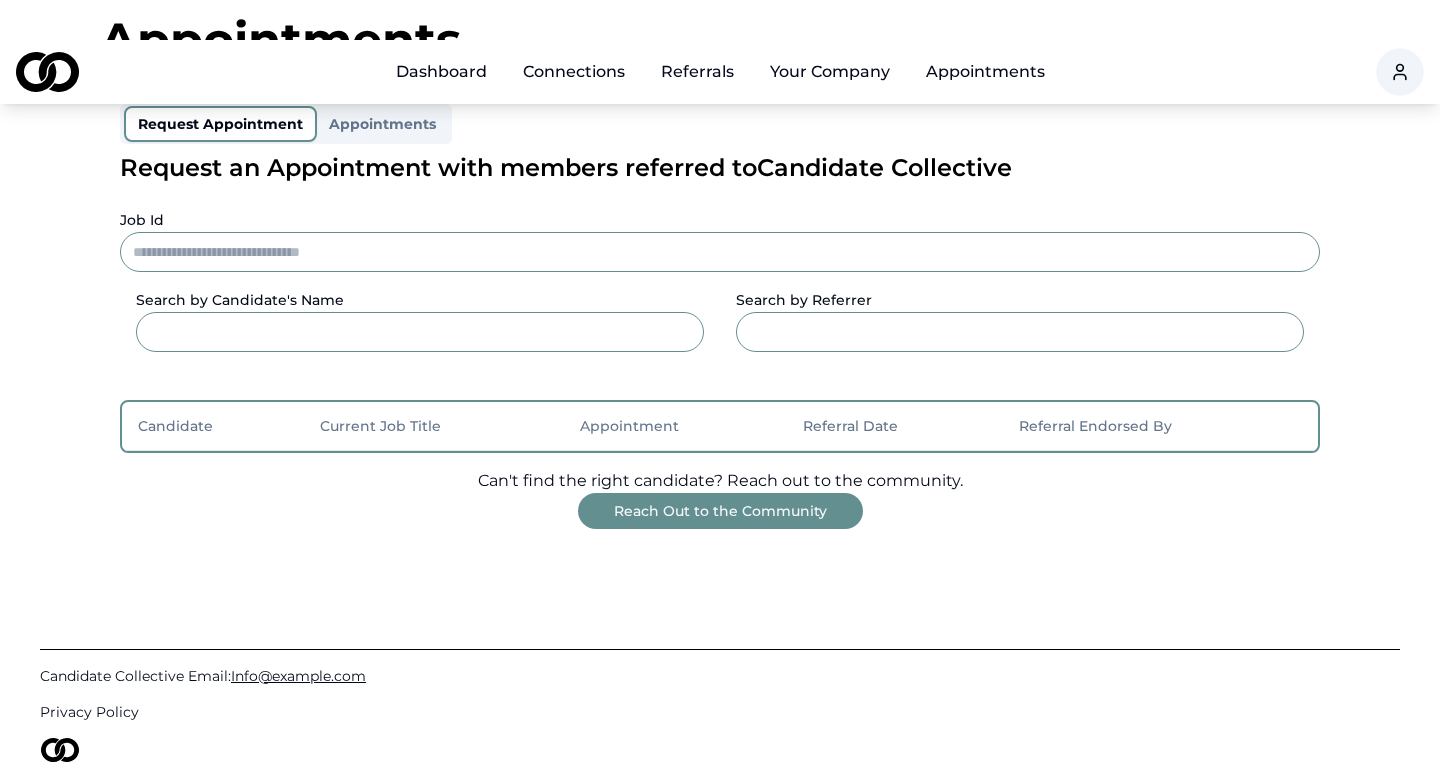 scroll, scrollTop: 167, scrollLeft: 0, axis: vertical 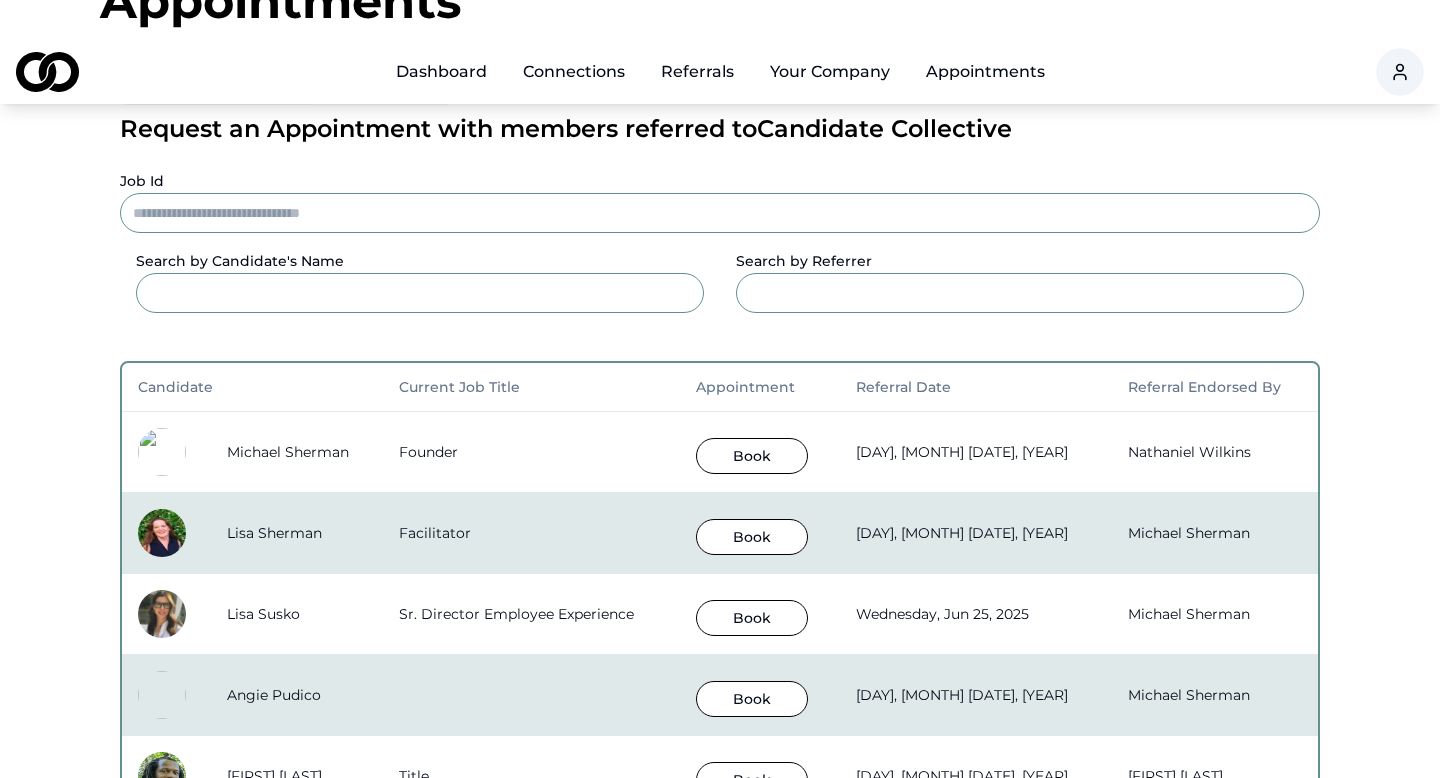 click on "Book" at bounding box center [752, 456] 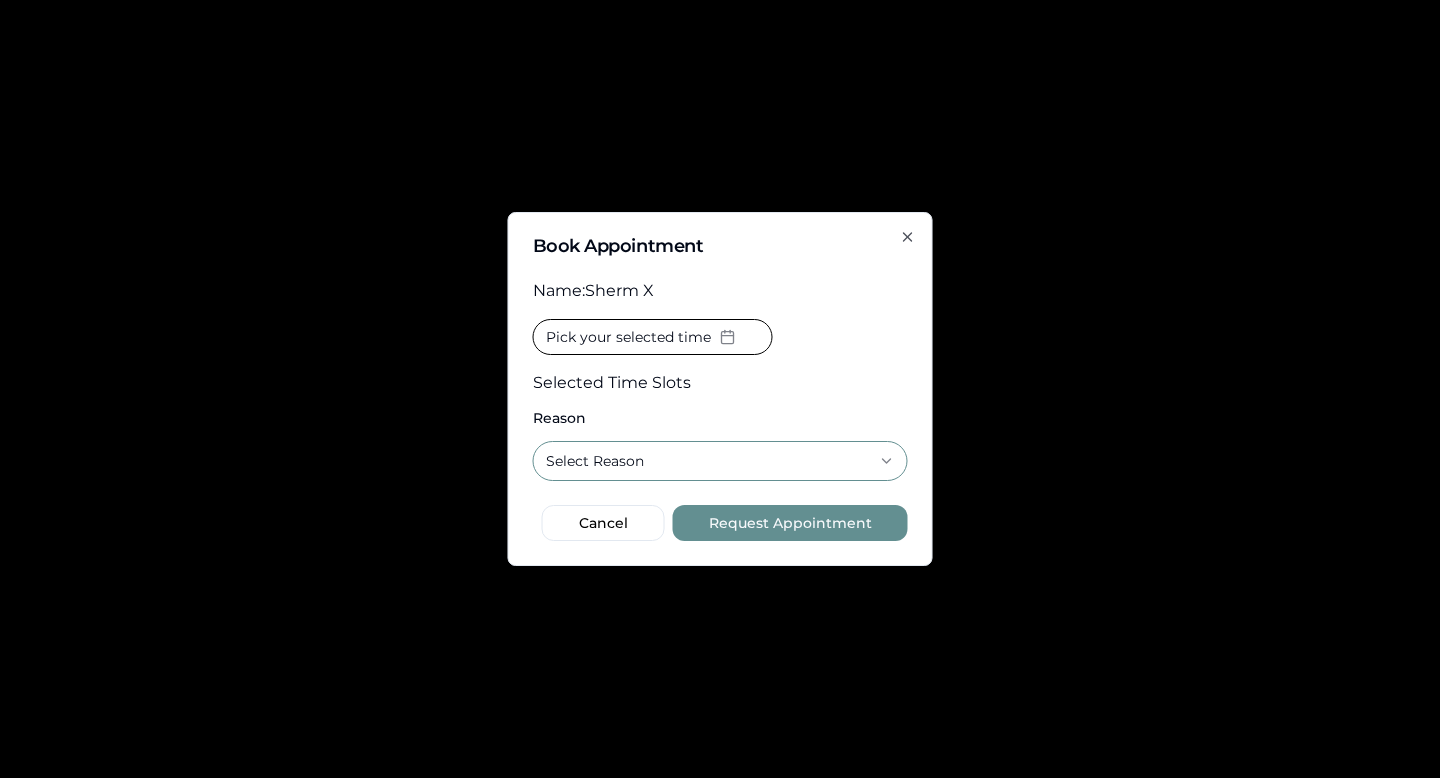 click 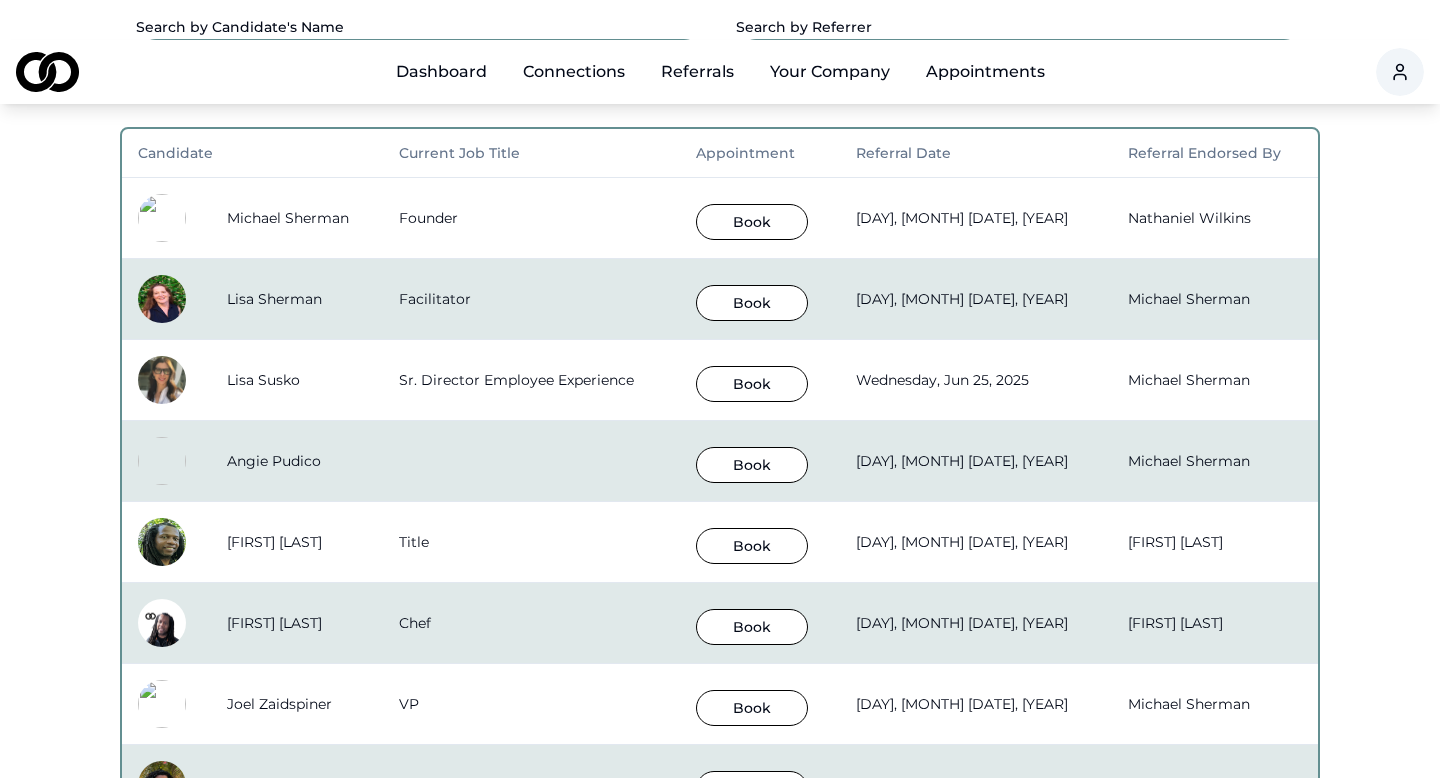 scroll, scrollTop: 402, scrollLeft: 0, axis: vertical 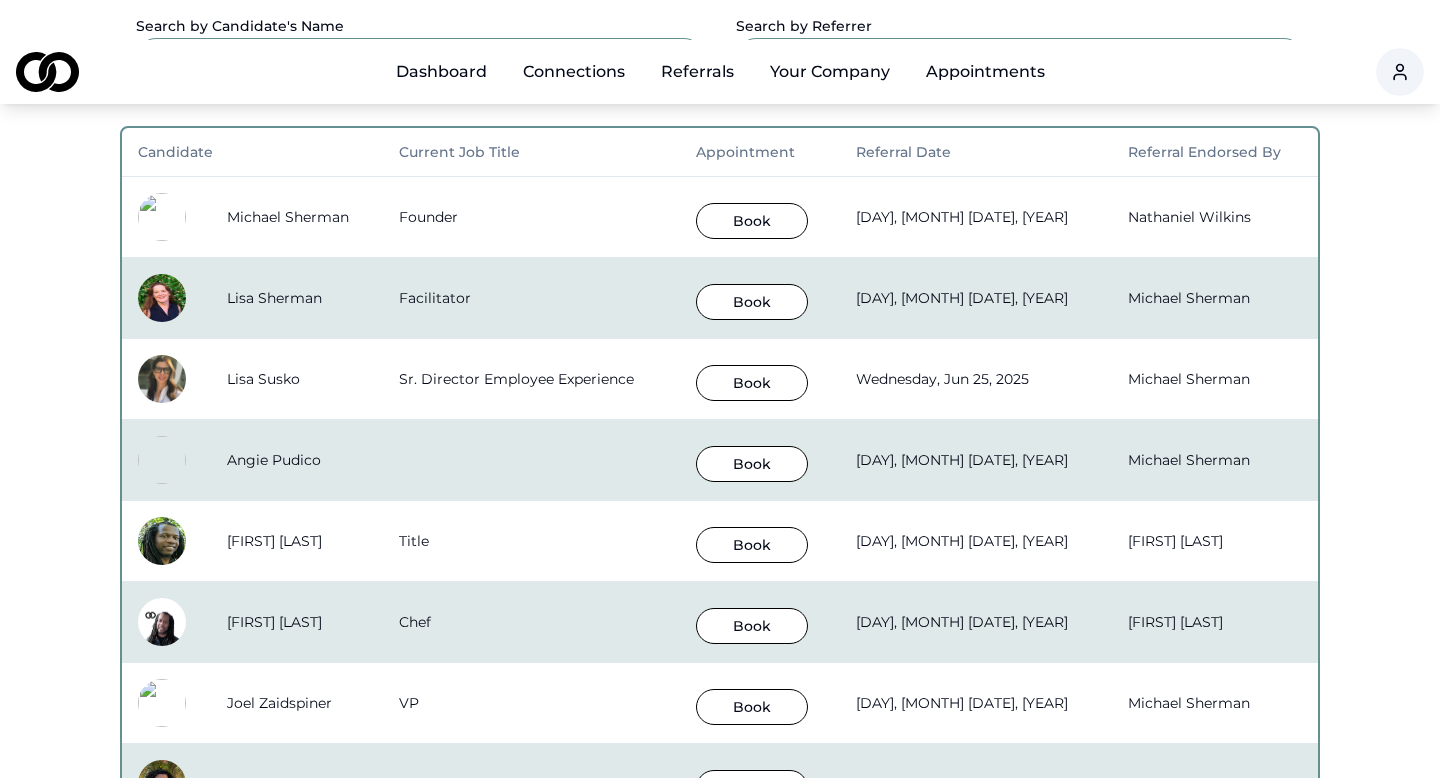 click on "Book" at bounding box center (752, 221) 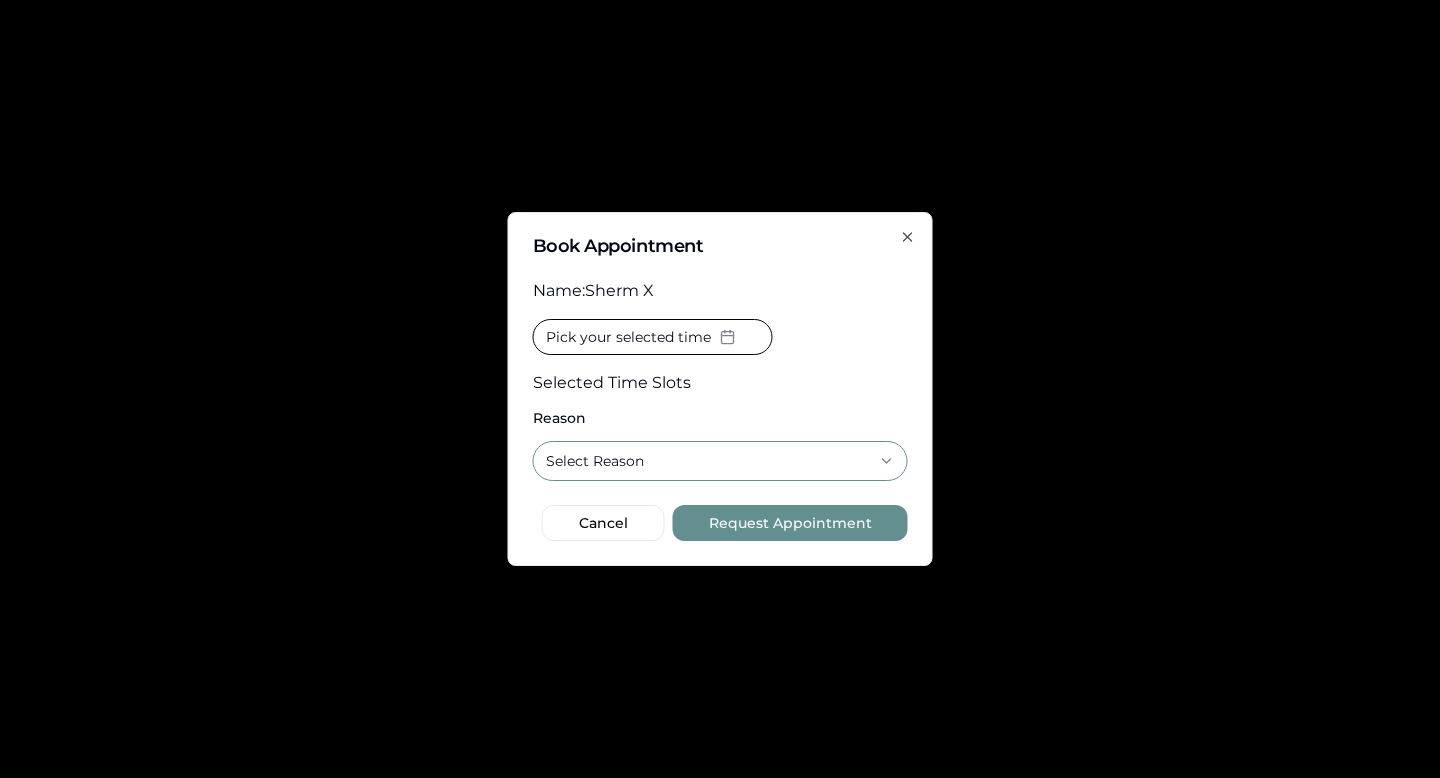 click on "Select Reason" at bounding box center (720, 461) 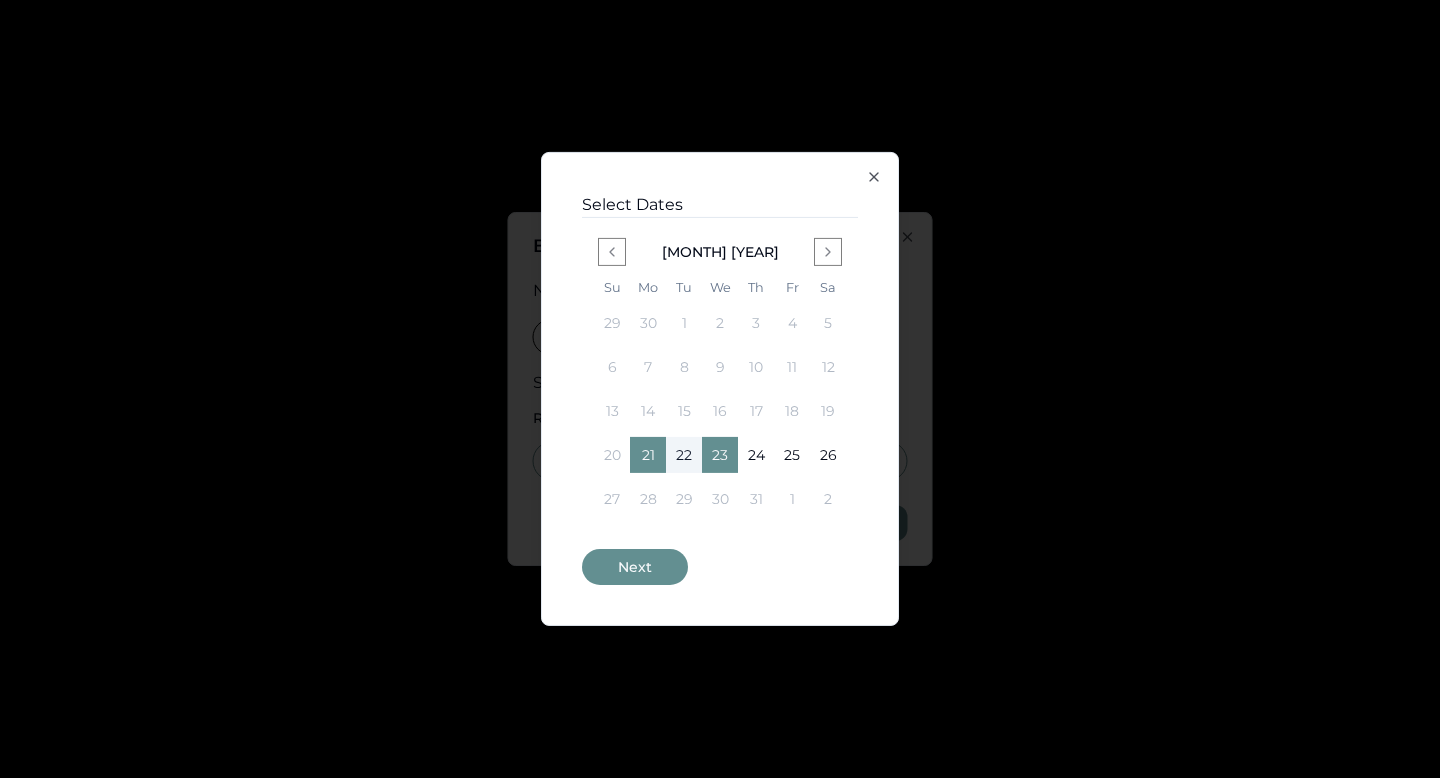click 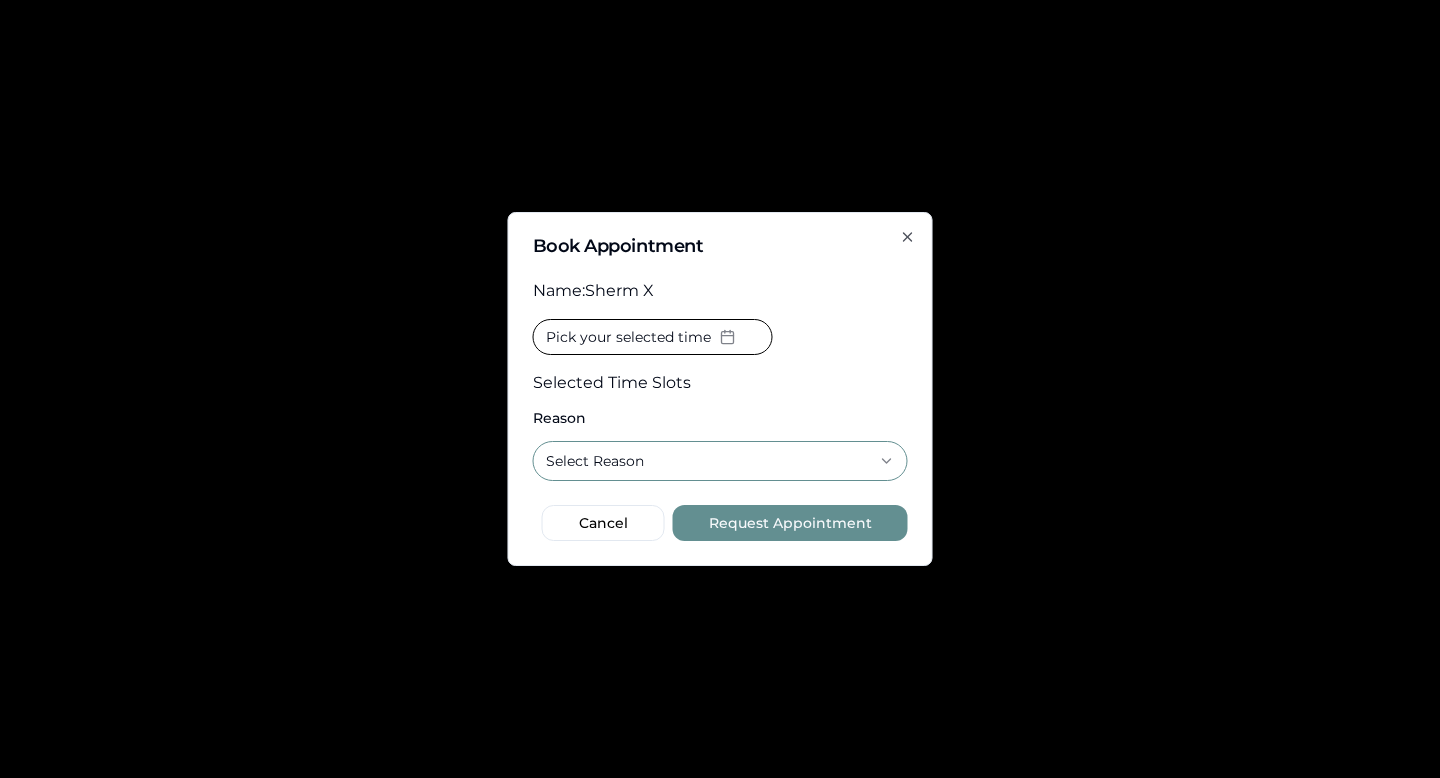 click 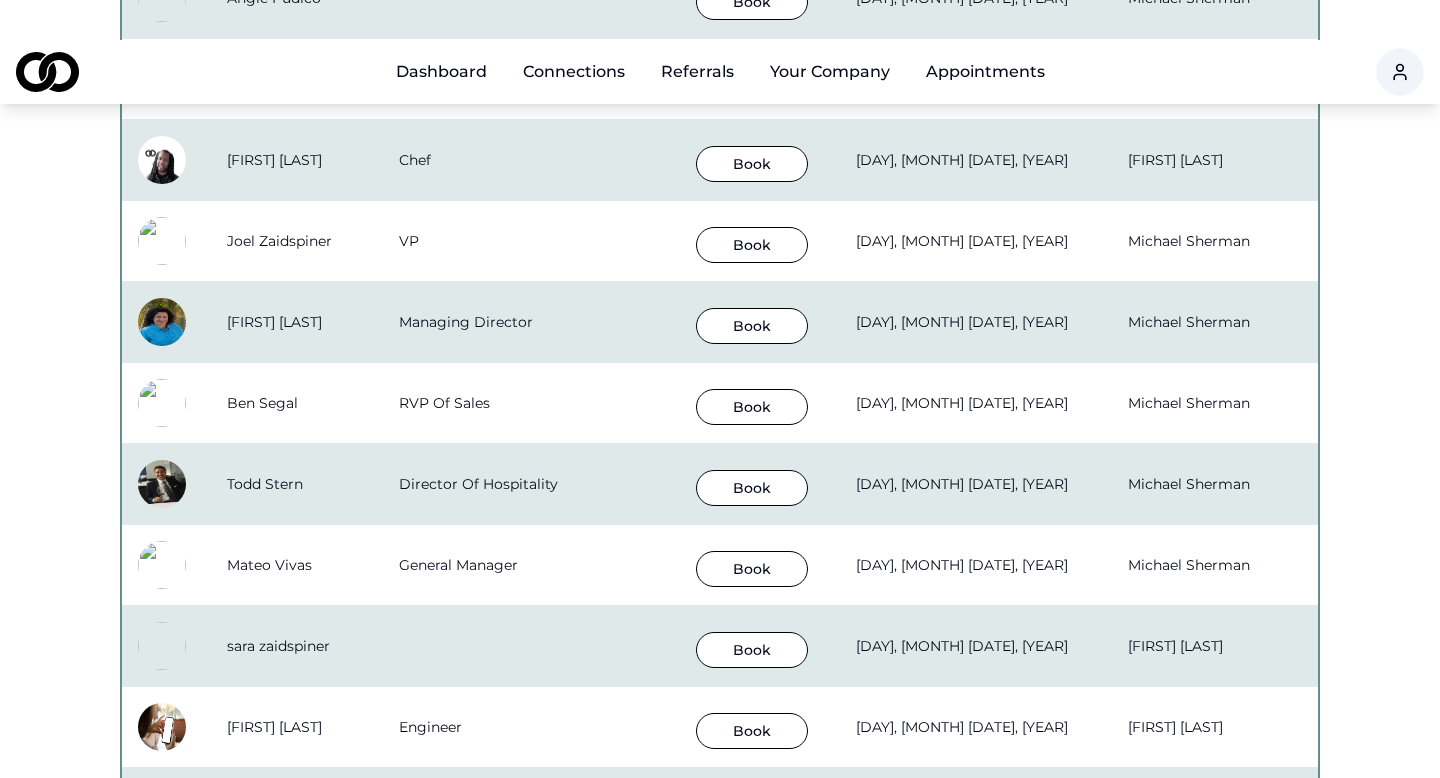 scroll, scrollTop: 863, scrollLeft: 0, axis: vertical 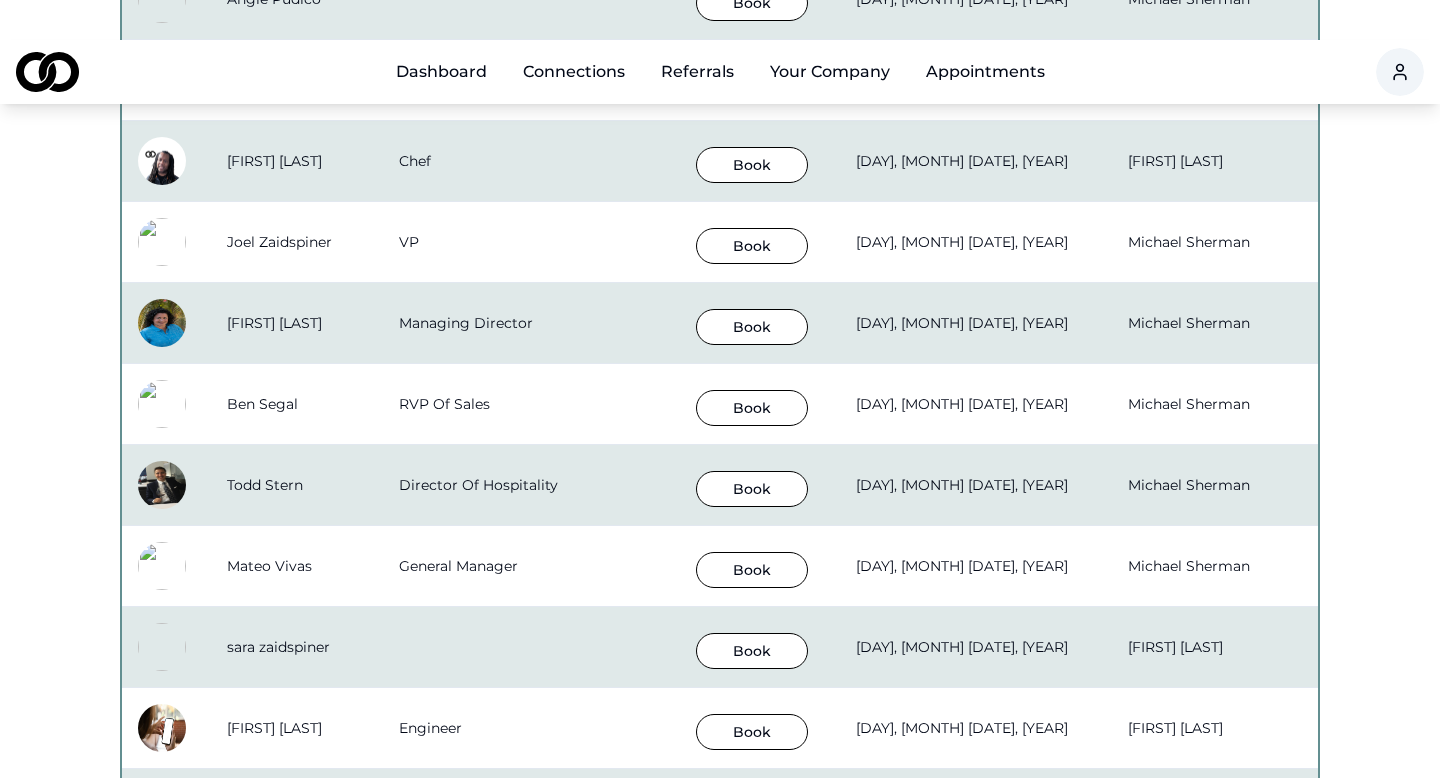 click at bounding box center [770, 83] 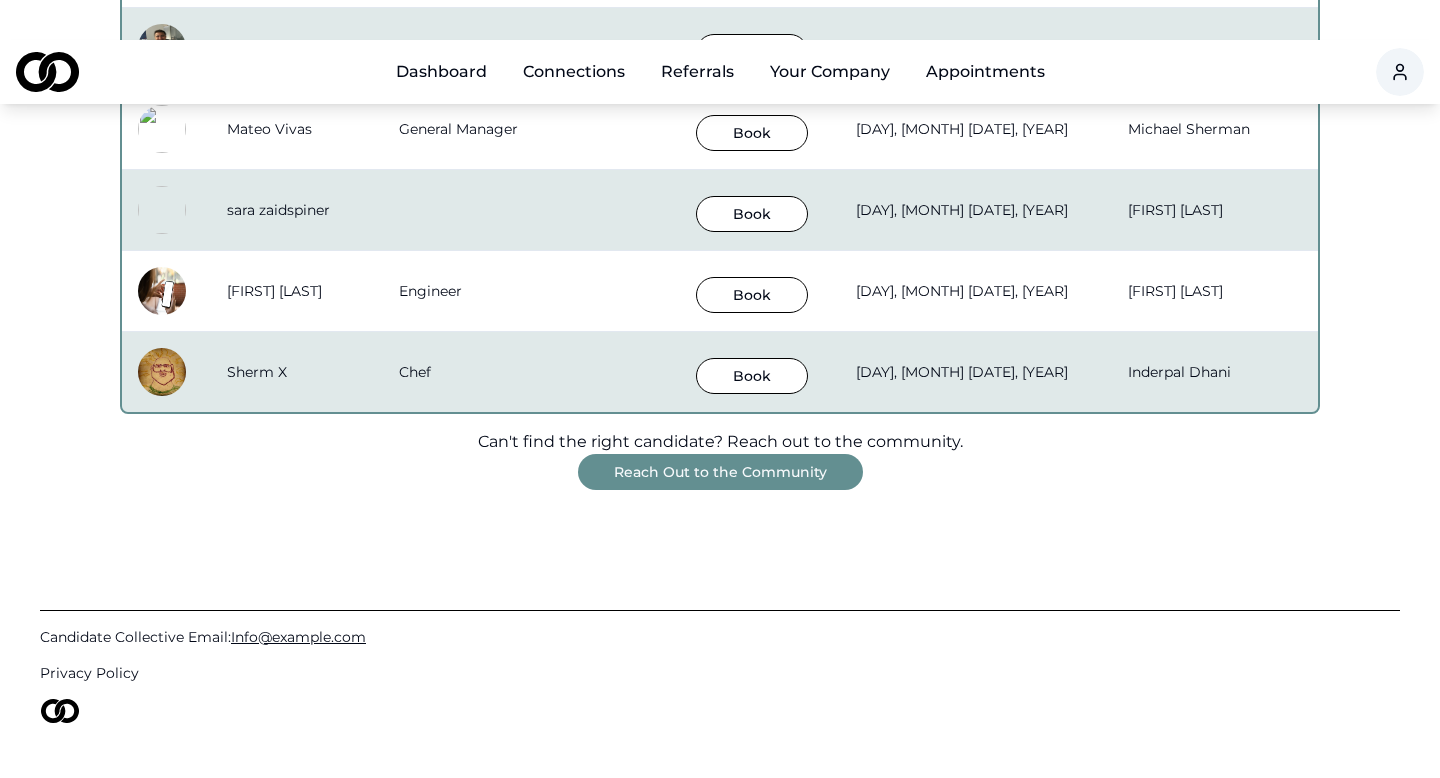 click on "Reach Out to the Community" at bounding box center (720, 472) 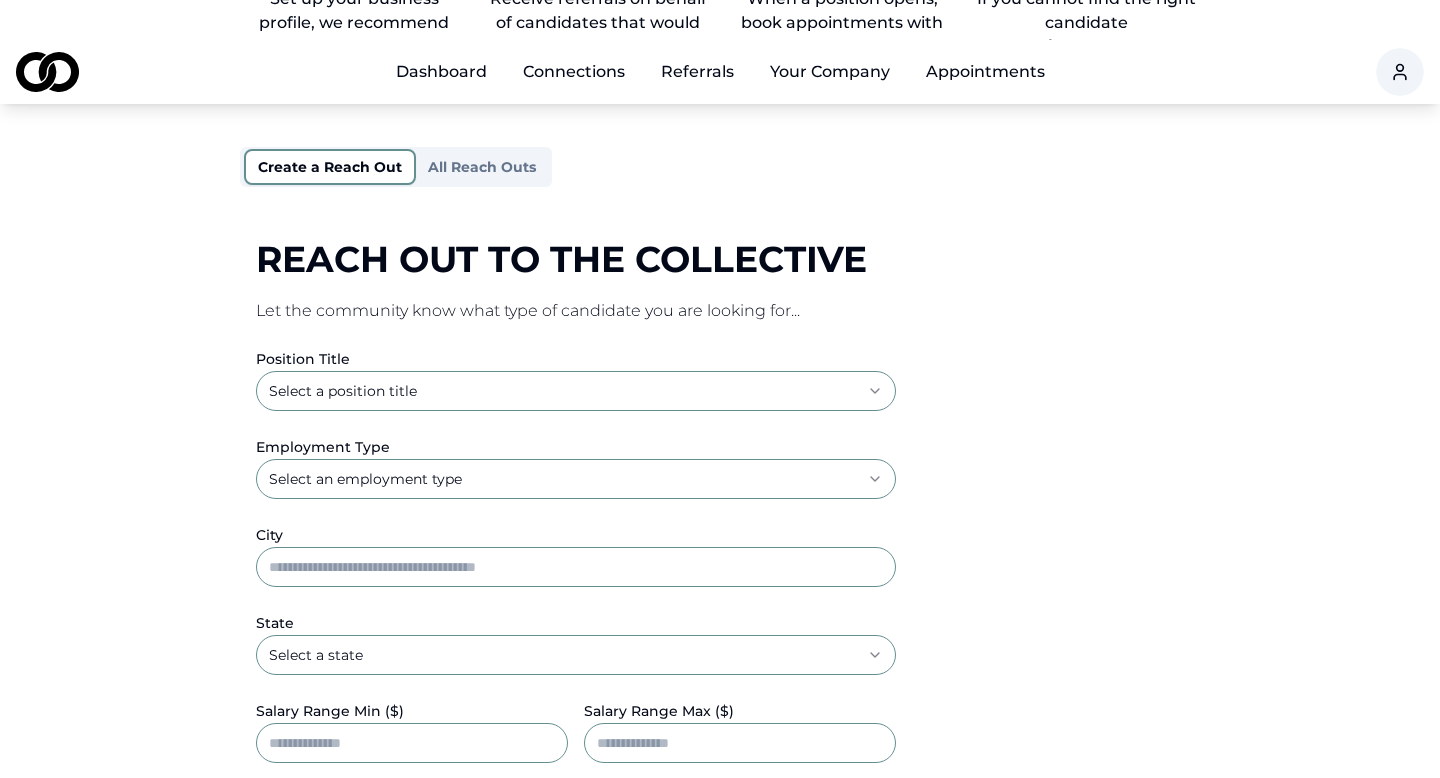 scroll, scrollTop: 246, scrollLeft: 0, axis: vertical 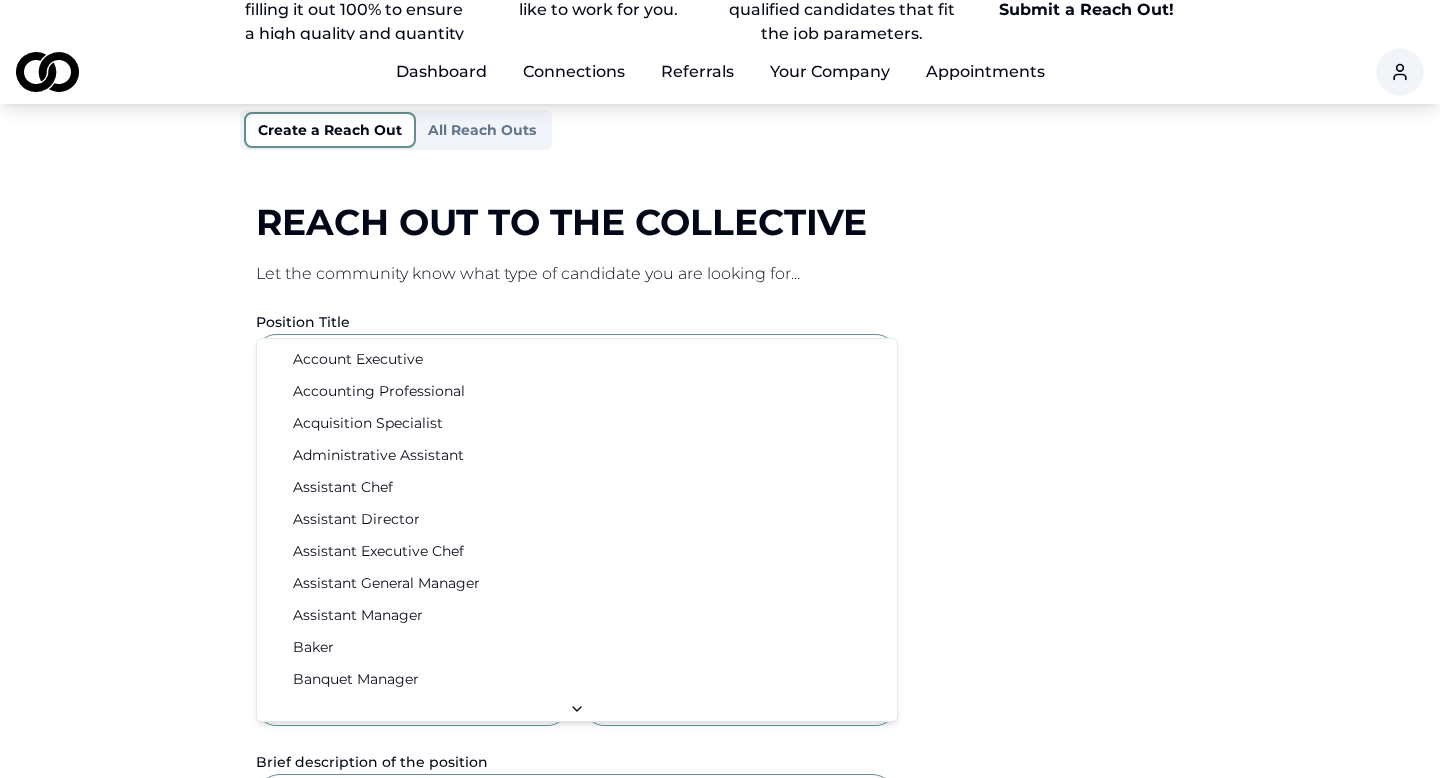 click on "**********" at bounding box center (720, 143) 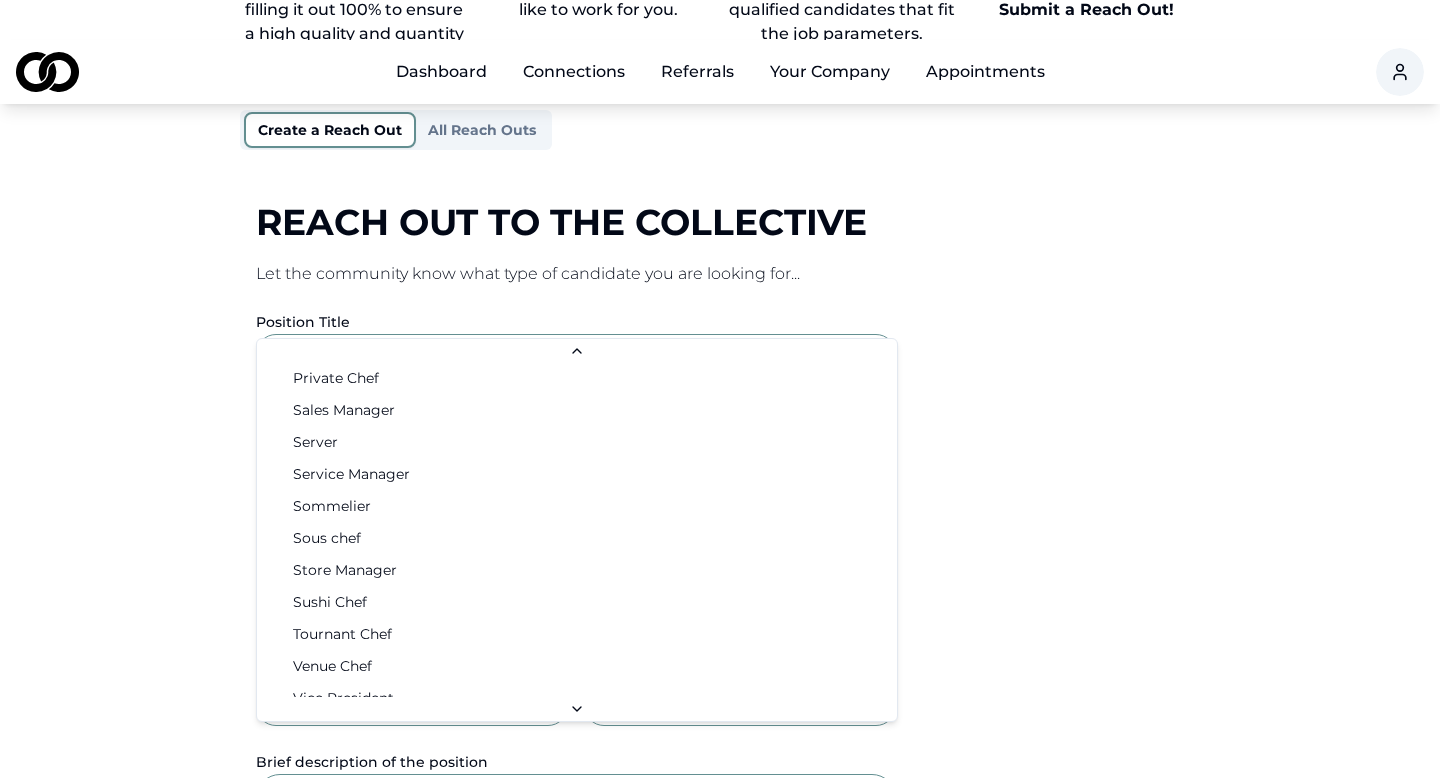 scroll, scrollTop: 2979, scrollLeft: 0, axis: vertical 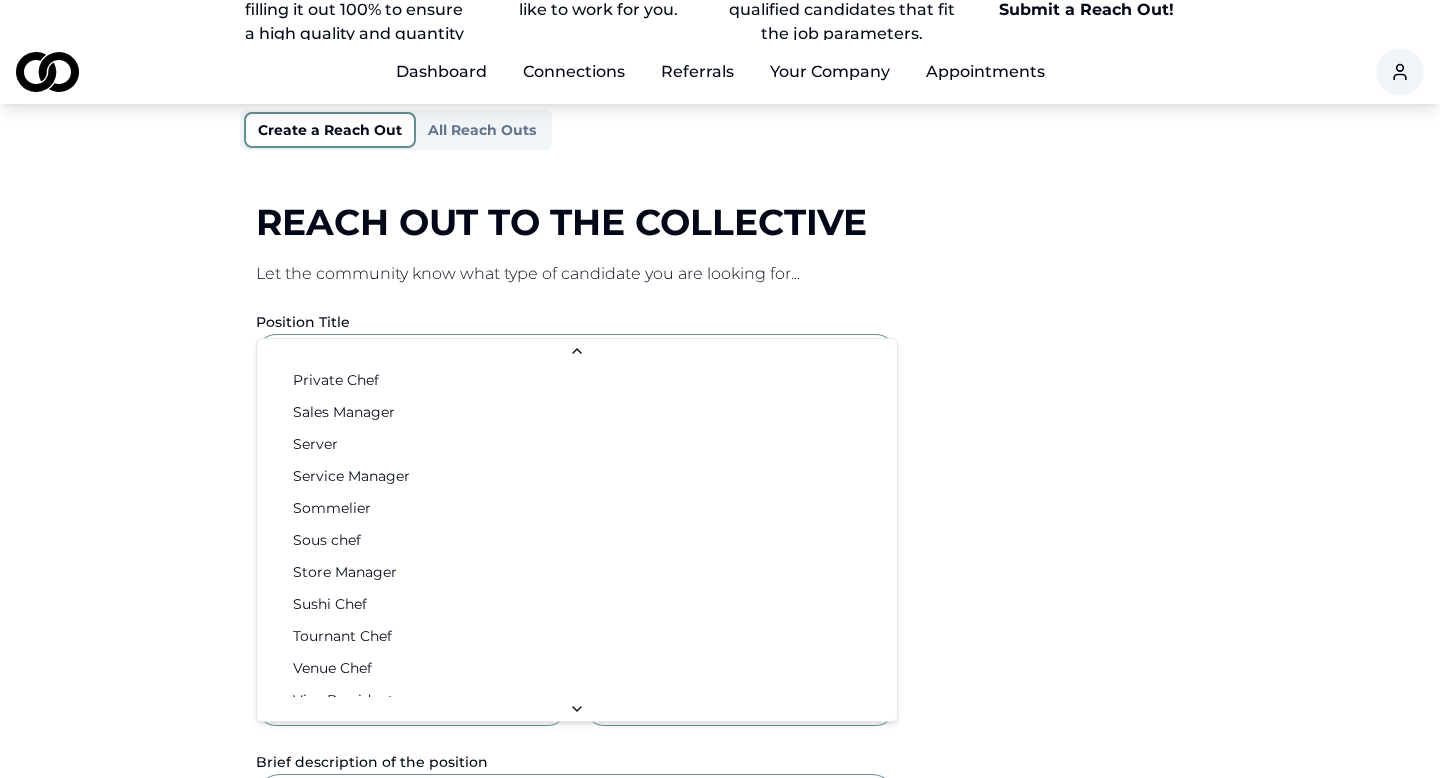select on "*********" 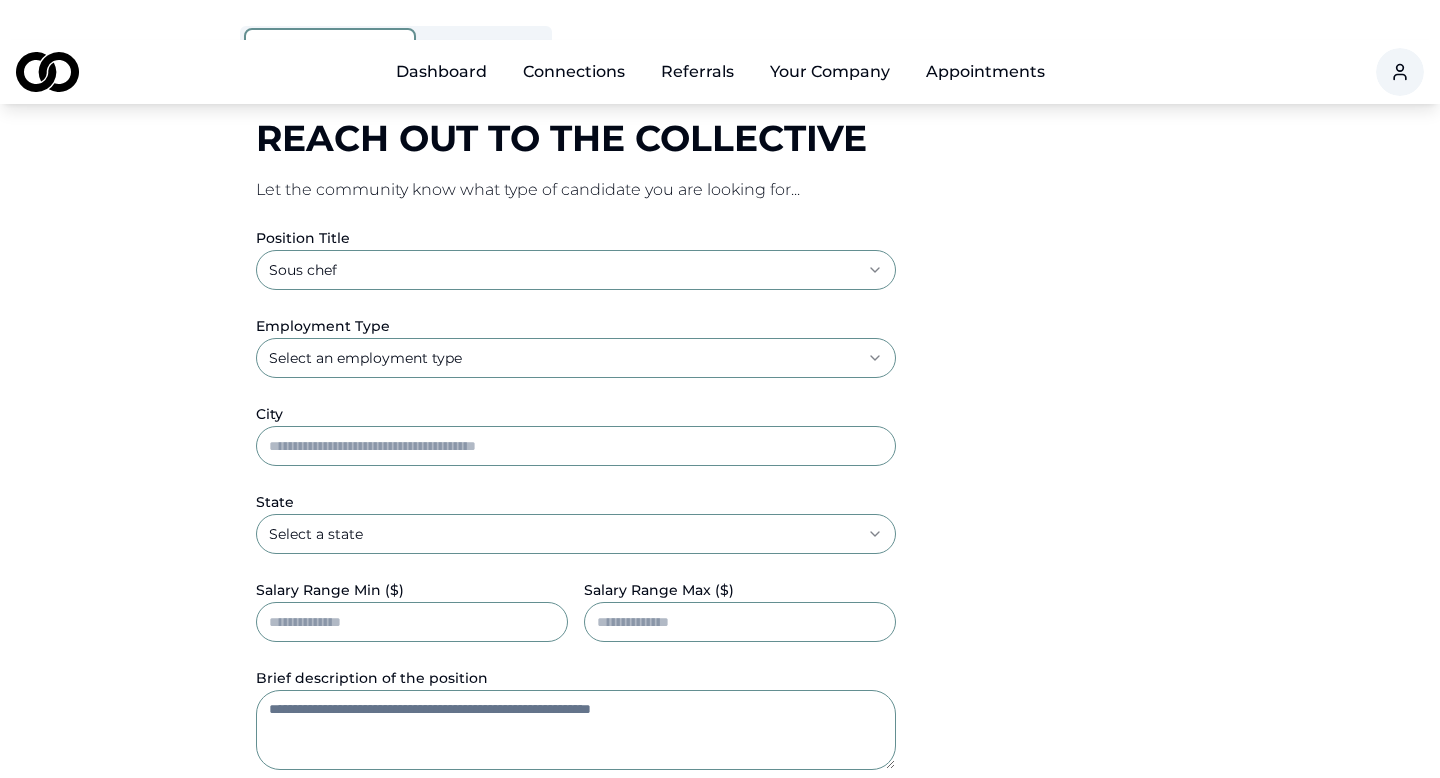 scroll, scrollTop: 416, scrollLeft: 0, axis: vertical 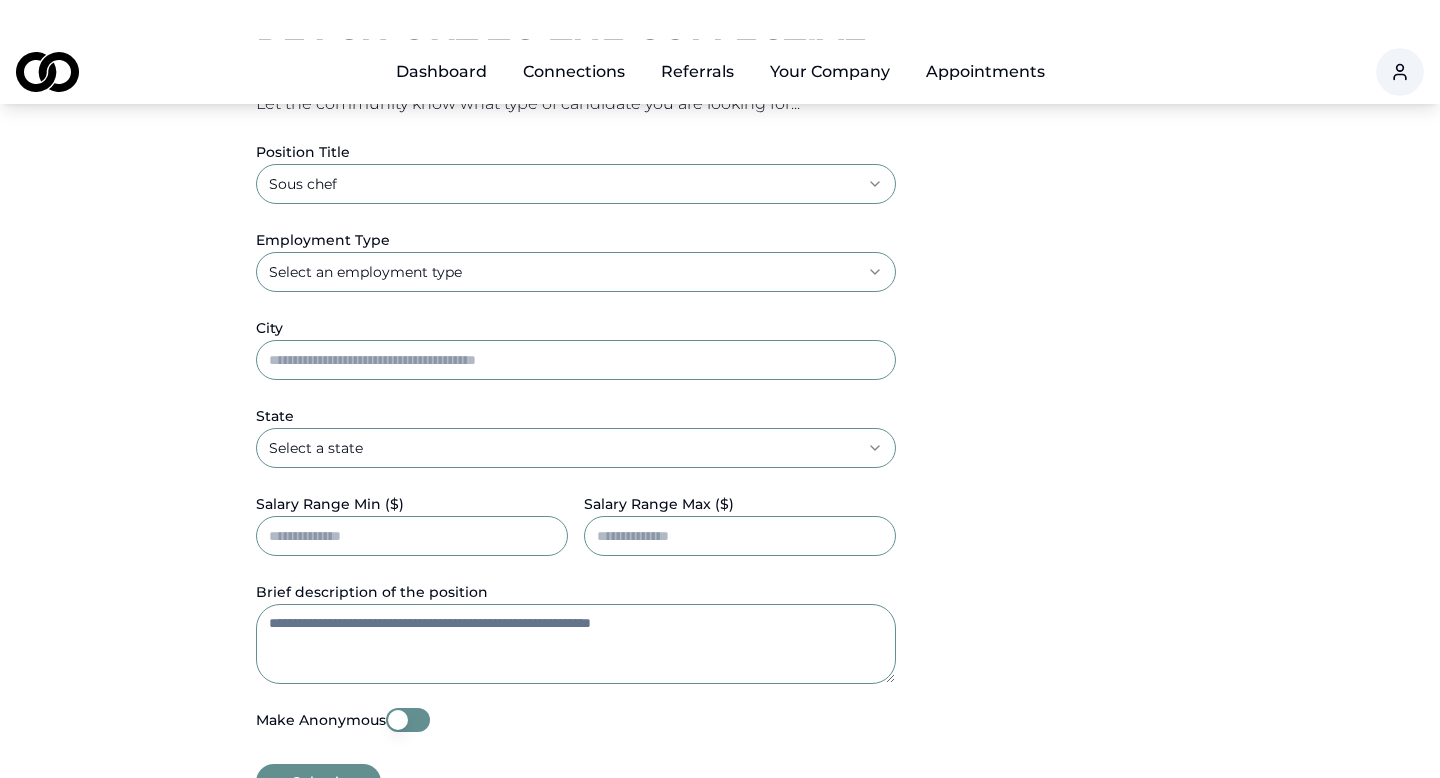 click on "**********" at bounding box center (720, -27) 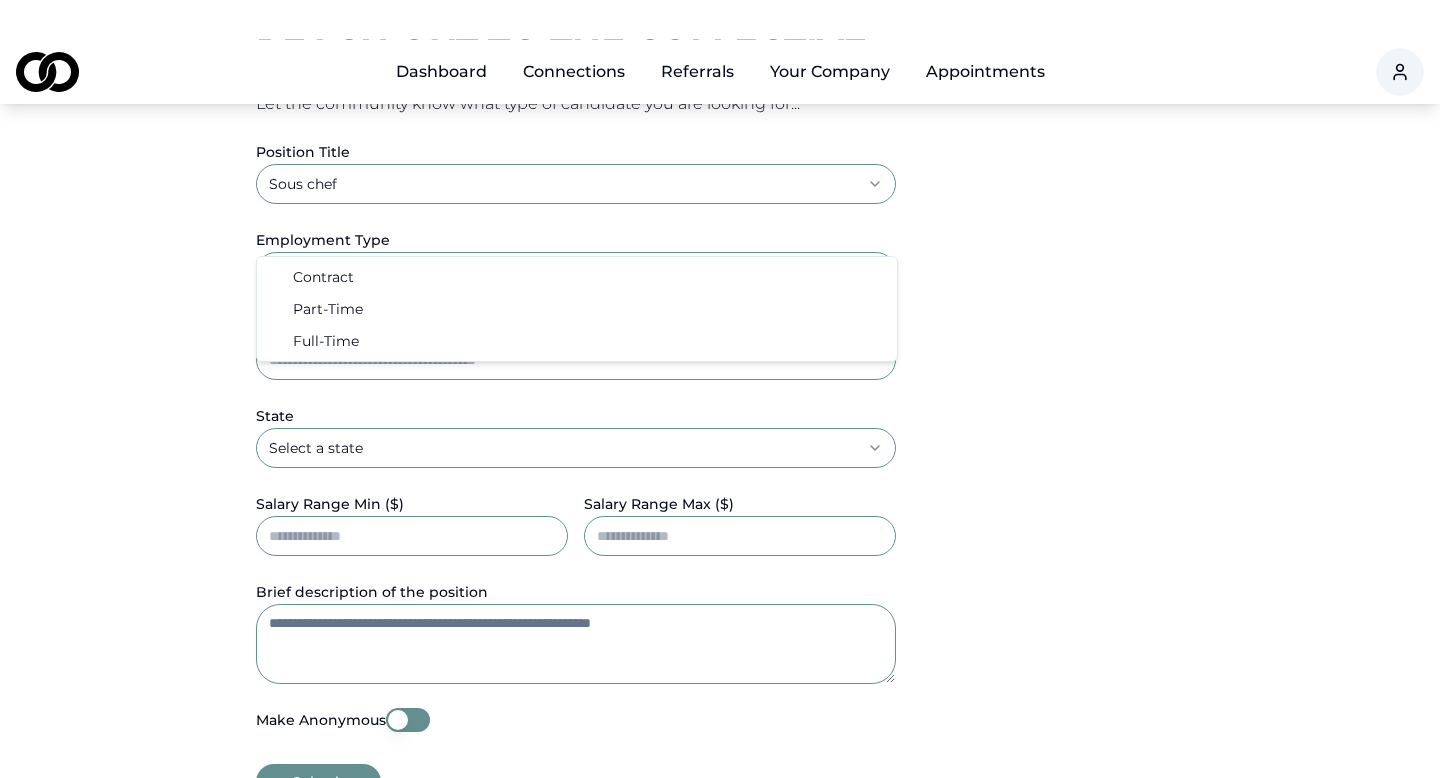 select on "*********" 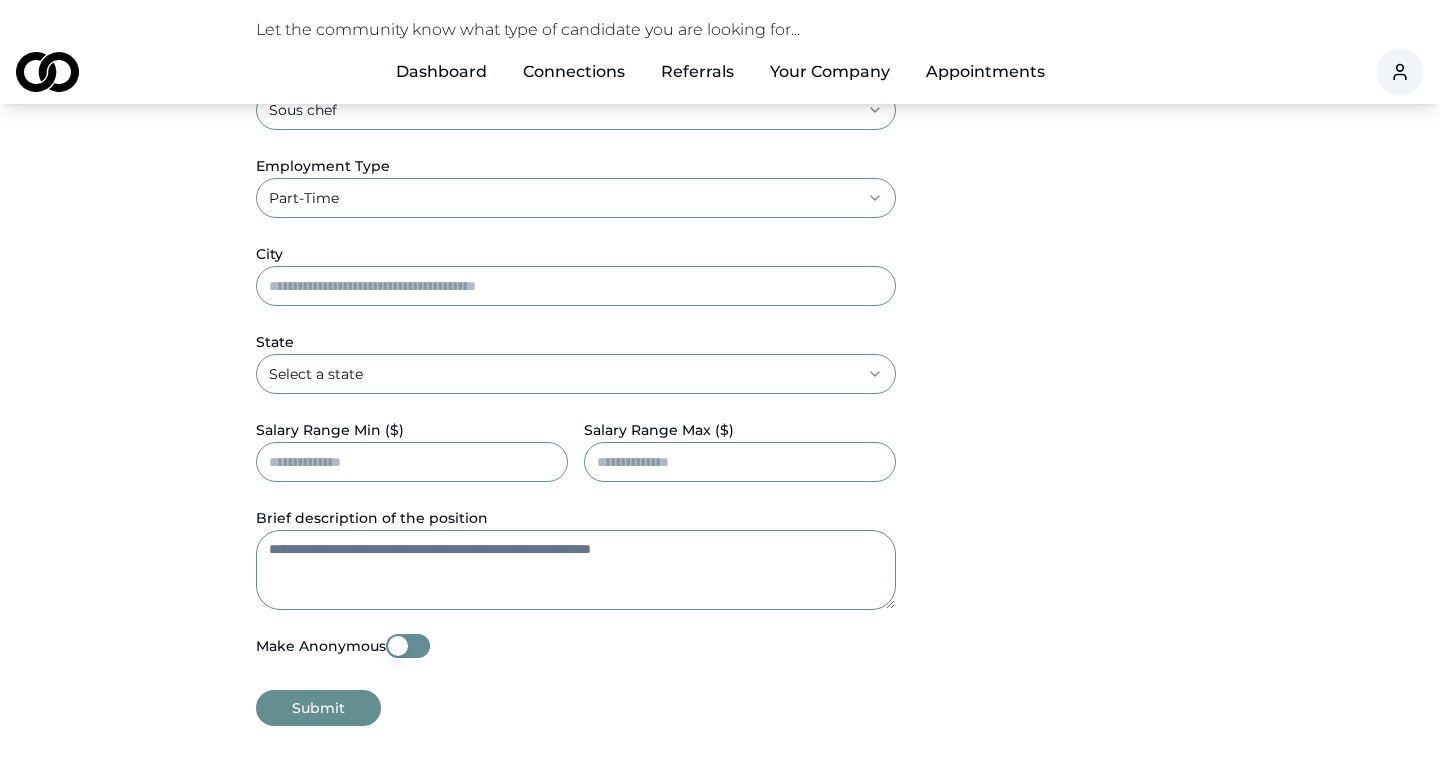 scroll, scrollTop: 512, scrollLeft: 0, axis: vertical 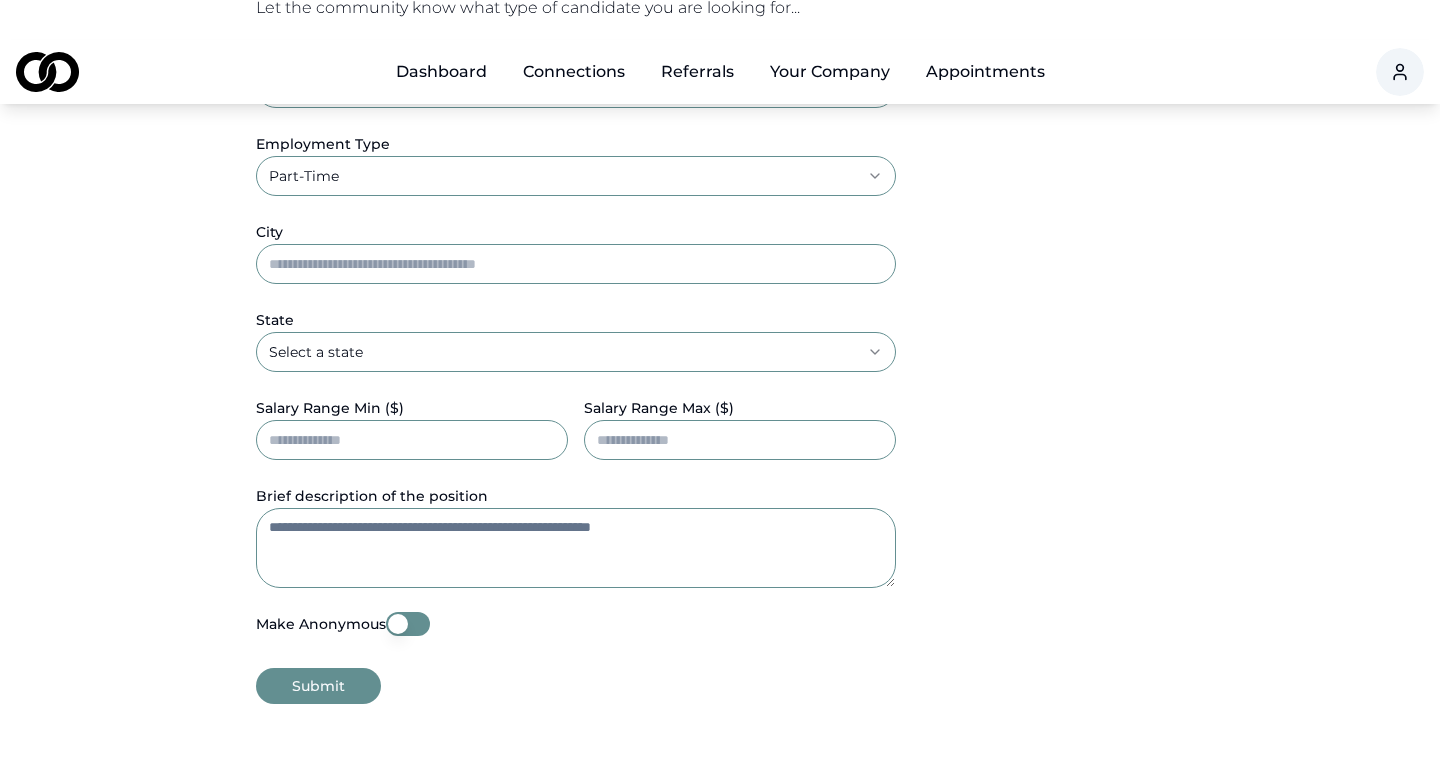 click on "Brief description of the position" at bounding box center (576, 548) 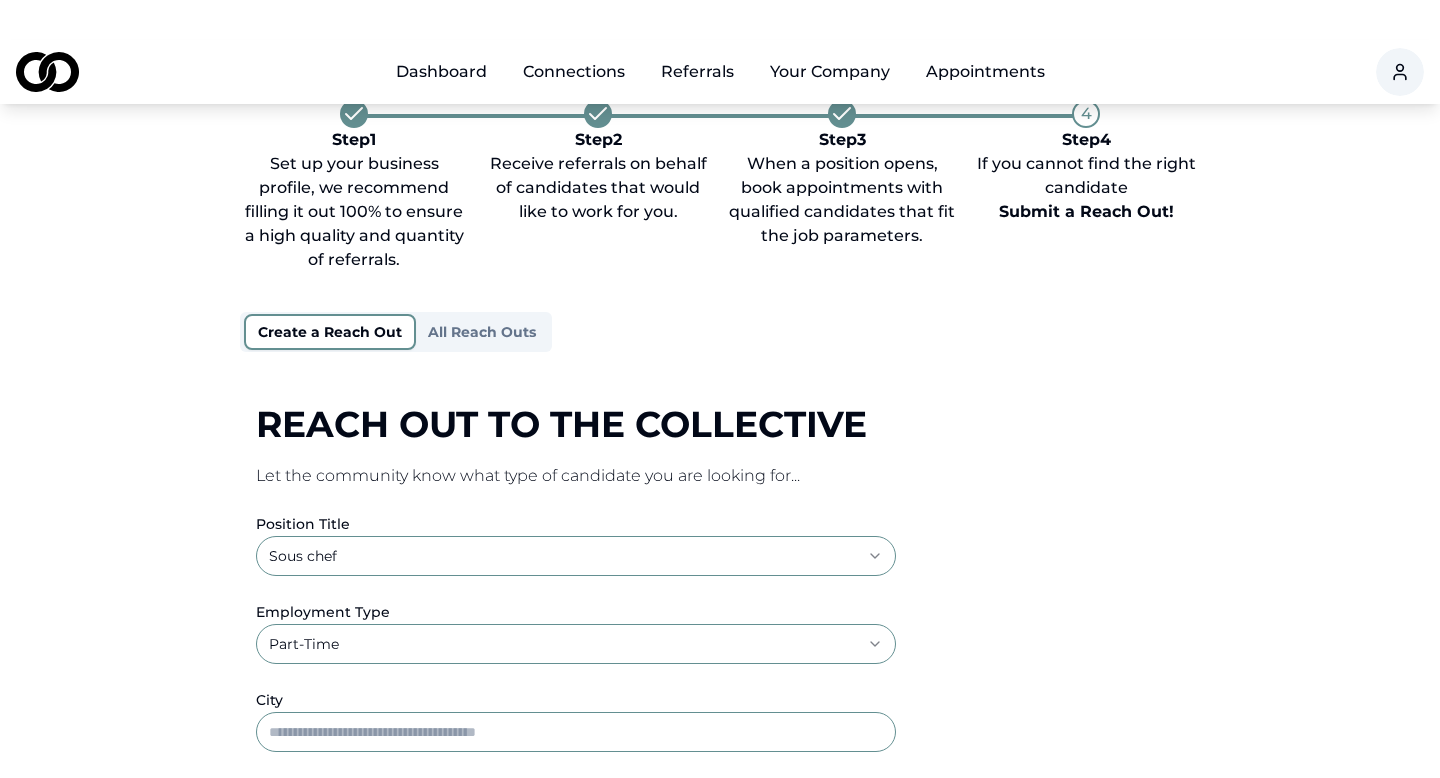 scroll, scrollTop: 0, scrollLeft: 0, axis: both 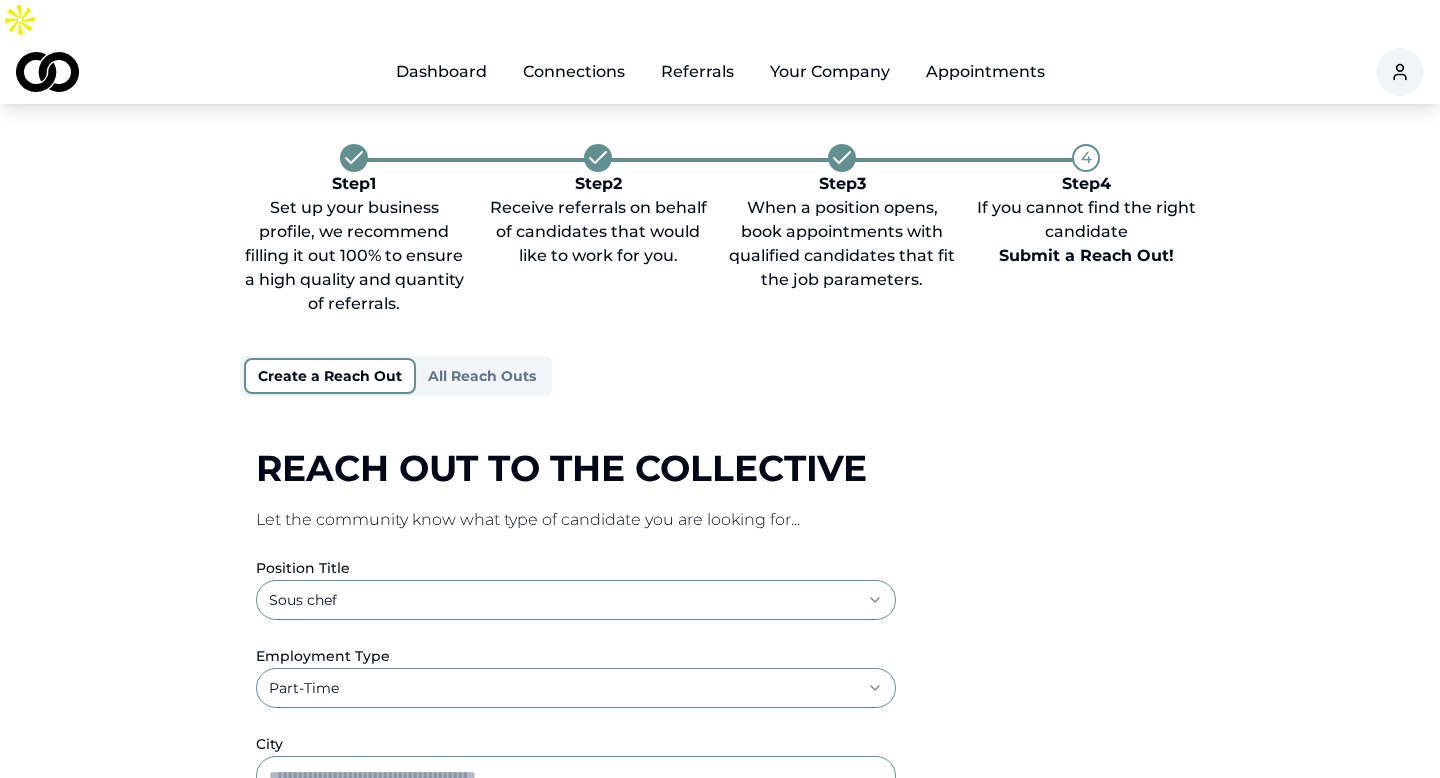 click on "All Reach Outs" at bounding box center [482, 376] 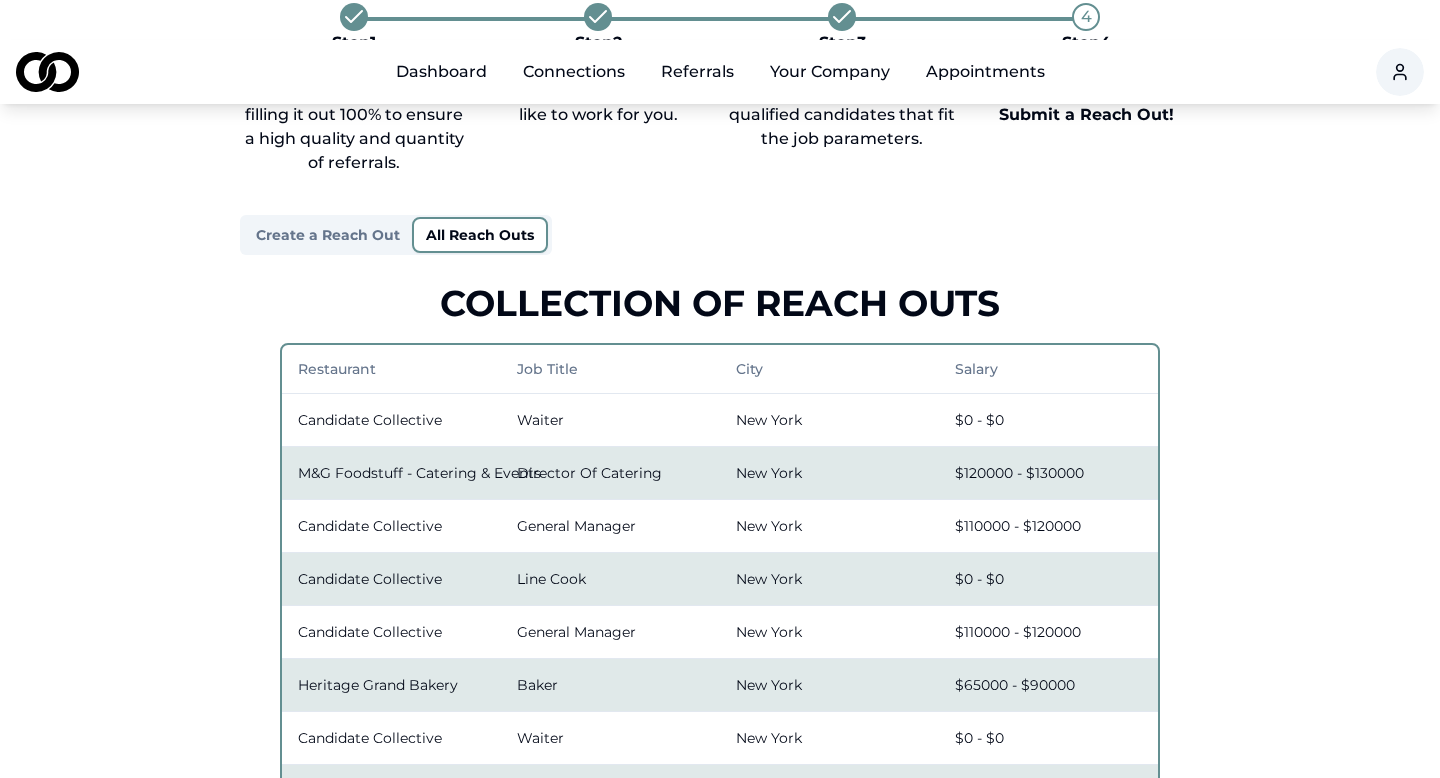 scroll, scrollTop: 0, scrollLeft: 0, axis: both 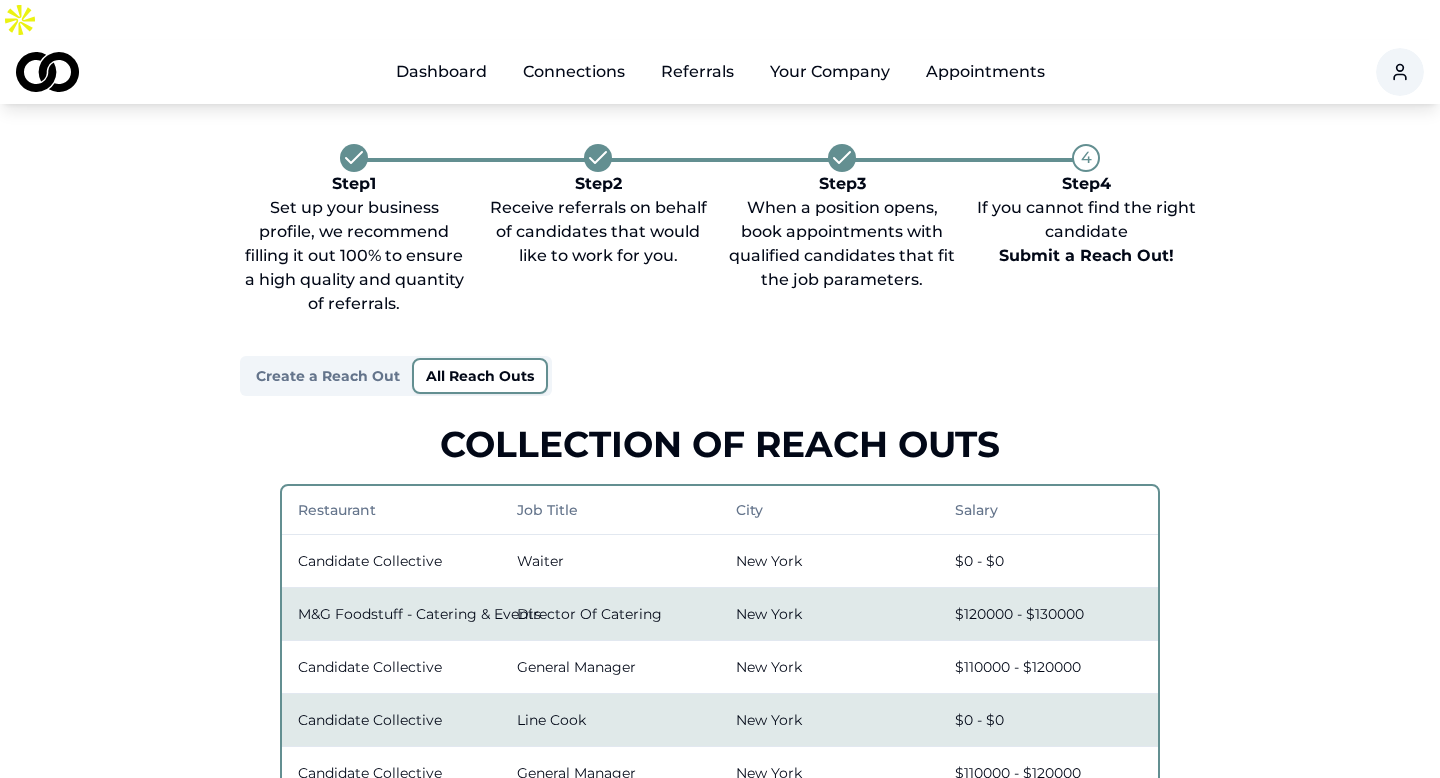 click on "Dashboard" at bounding box center [441, 72] 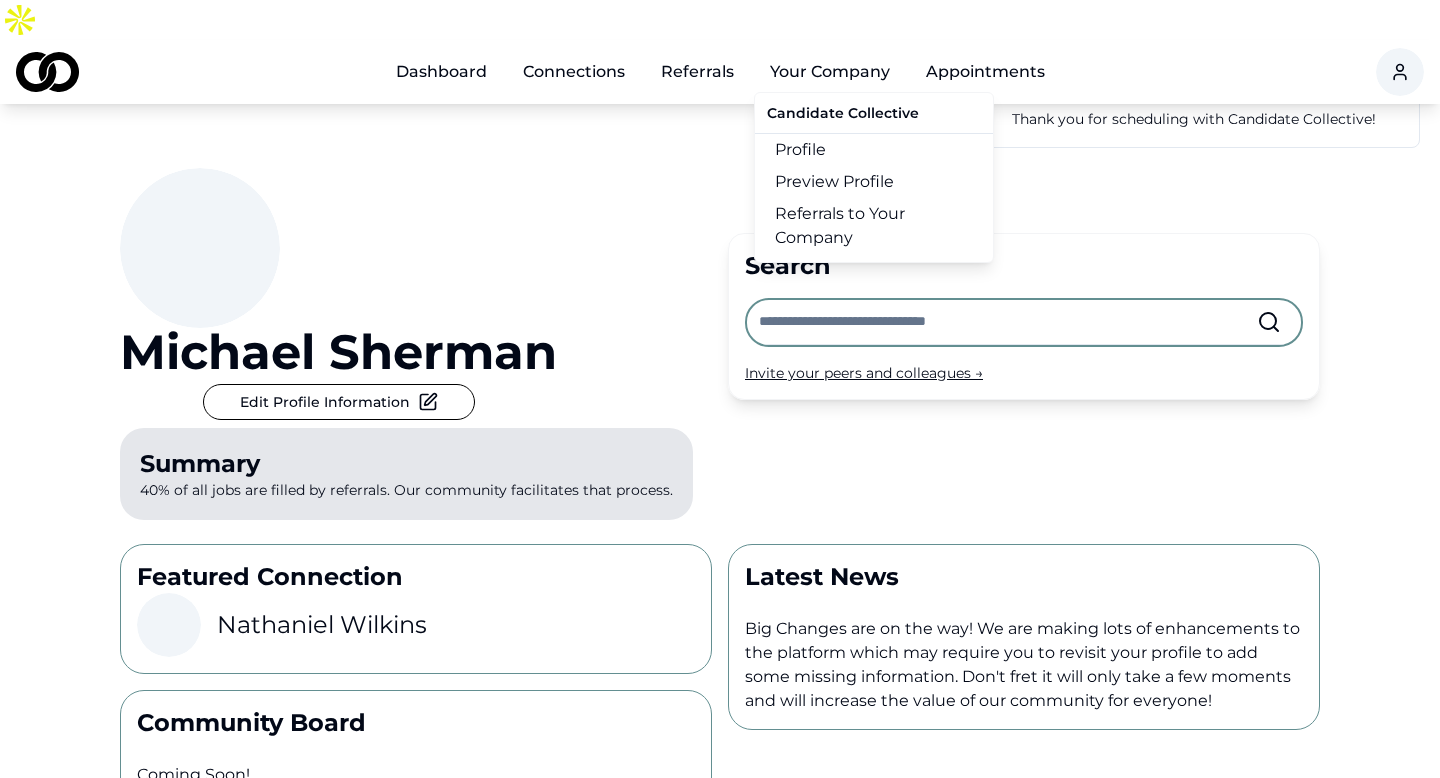 click on "Your Company" at bounding box center [830, 72] 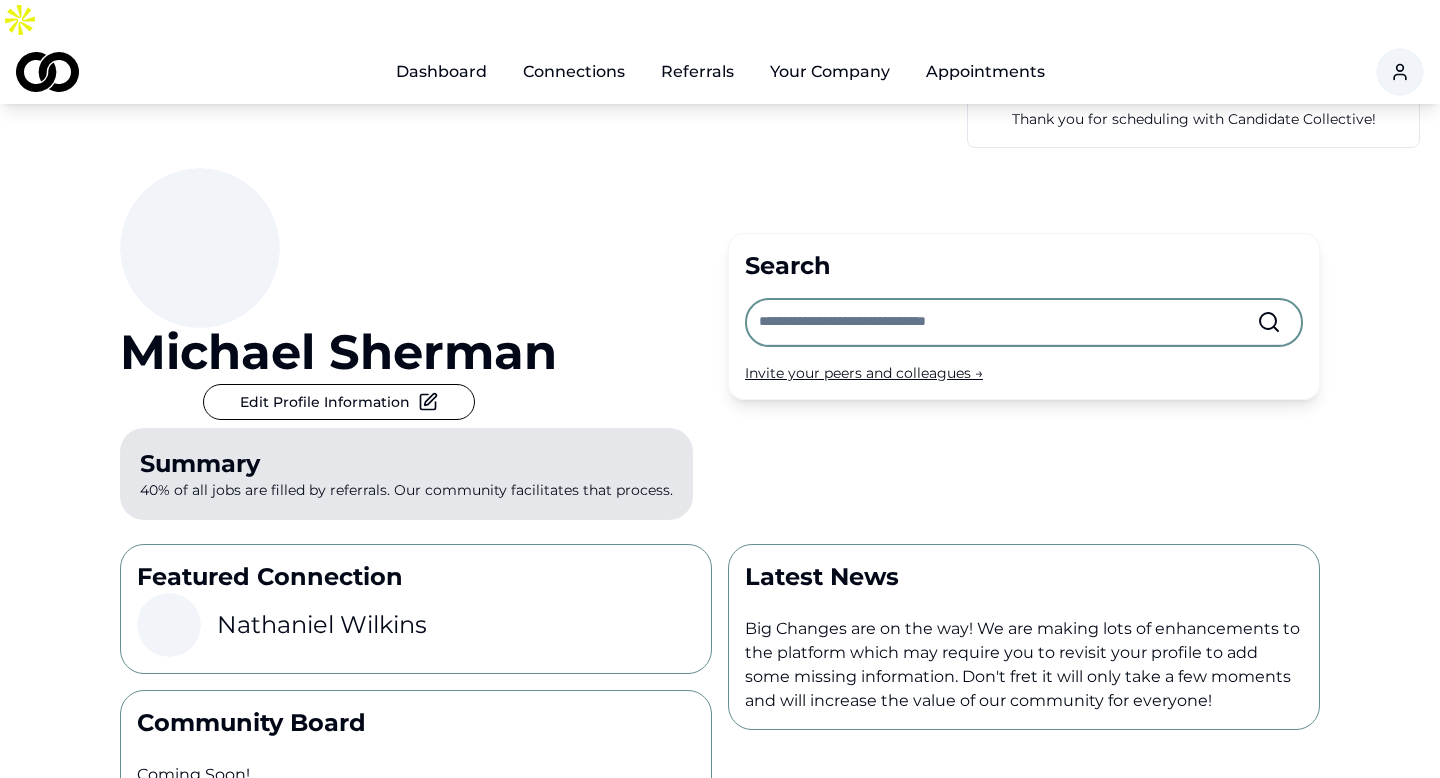 click on "Your Company" at bounding box center (830, 72) 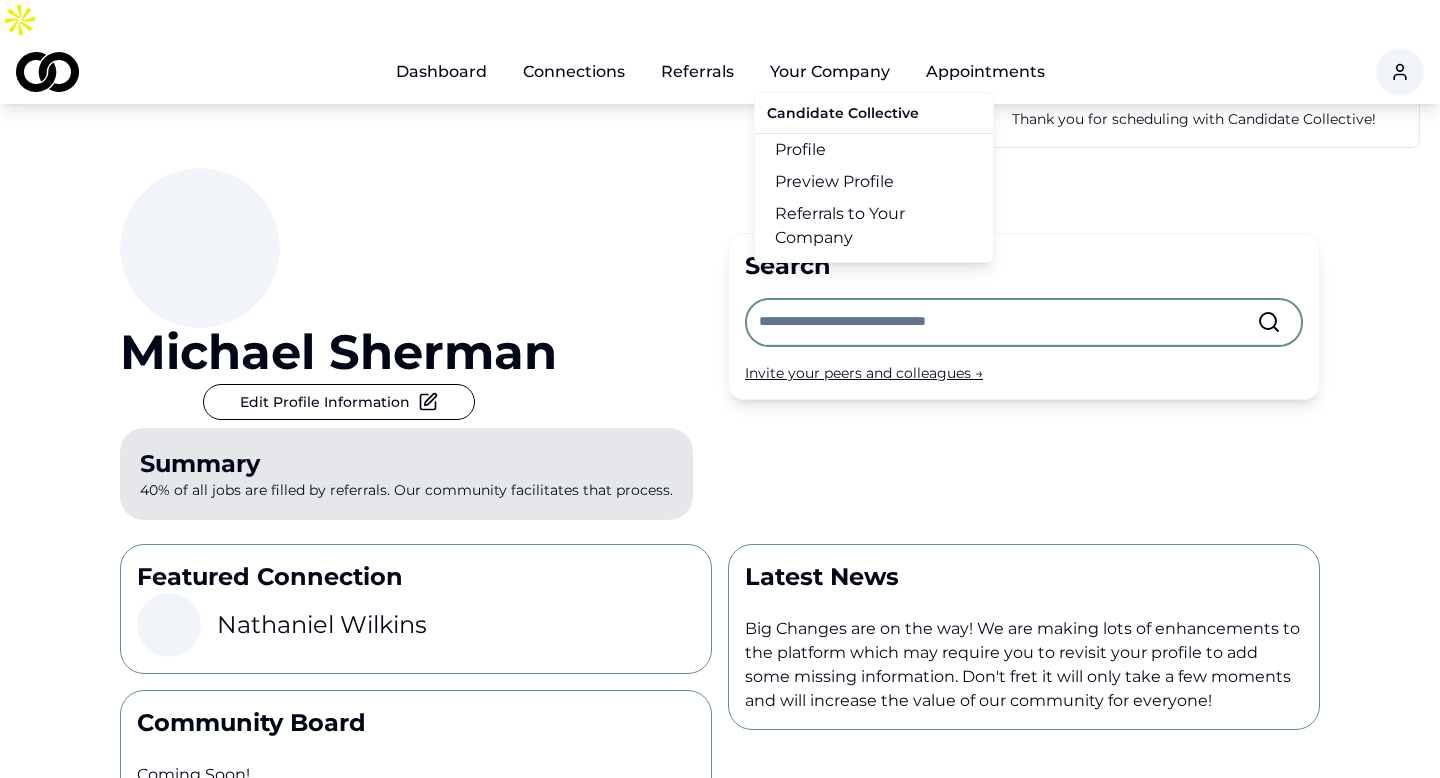 click on "Referrals to Your Company" at bounding box center (874, 226) 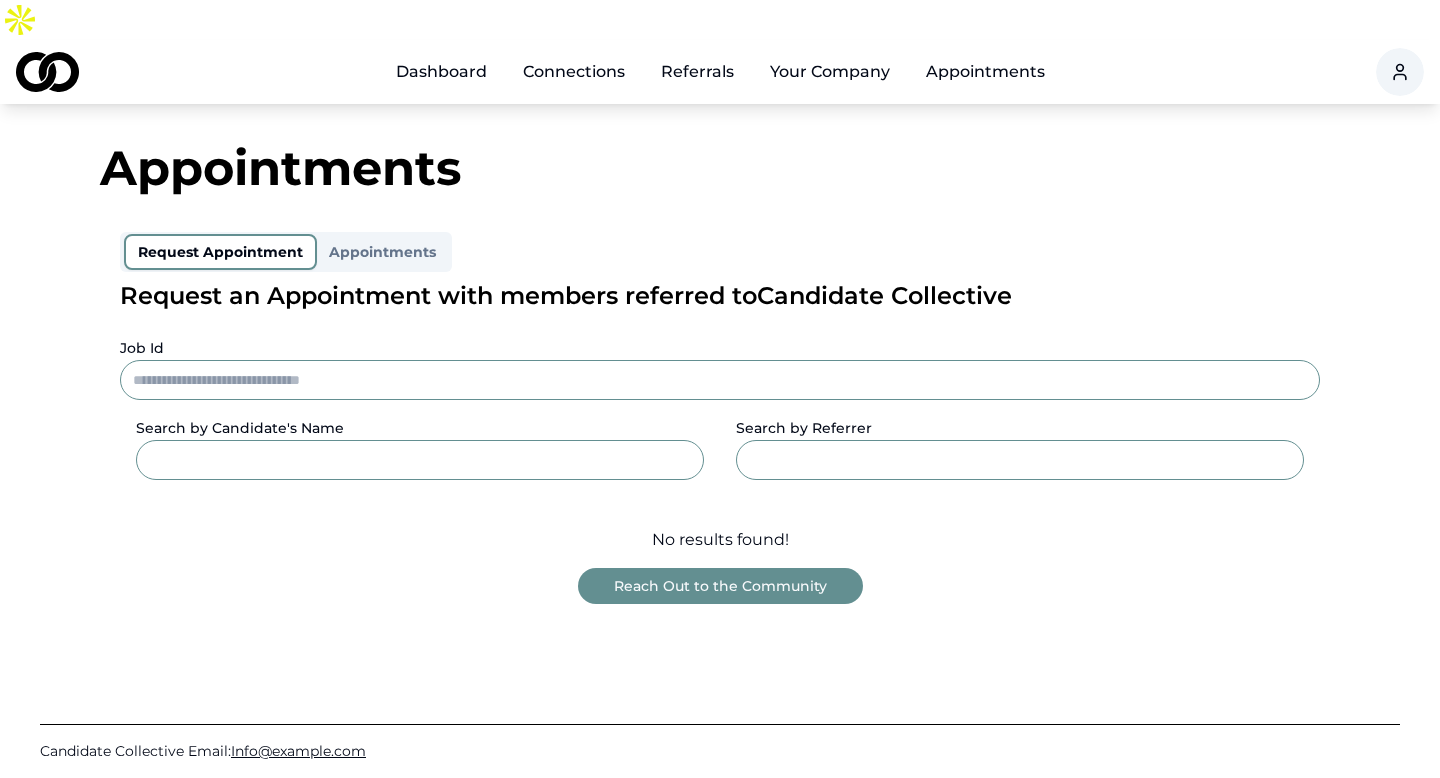 click on "Reach Out to the Community" at bounding box center [720, 586] 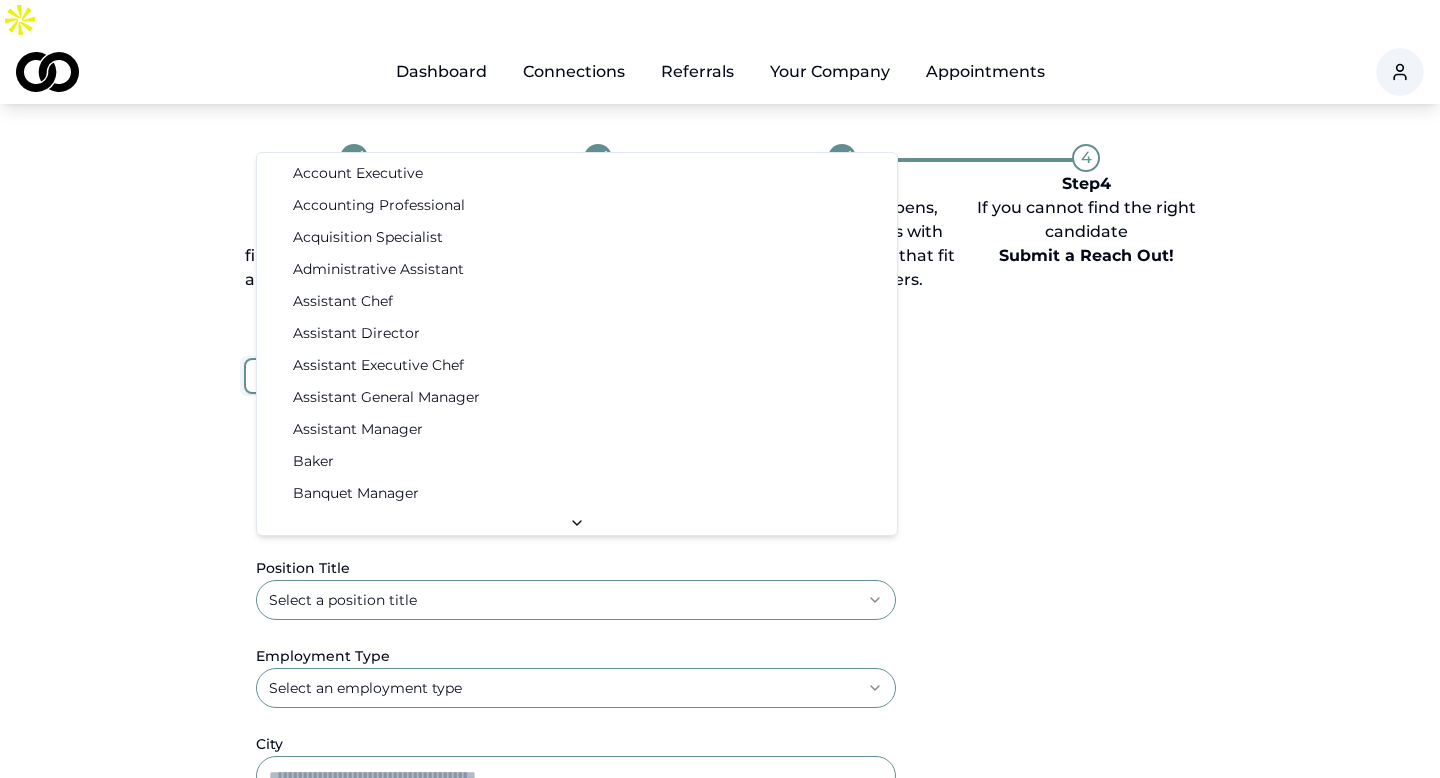 click on "**********" at bounding box center [720, 389] 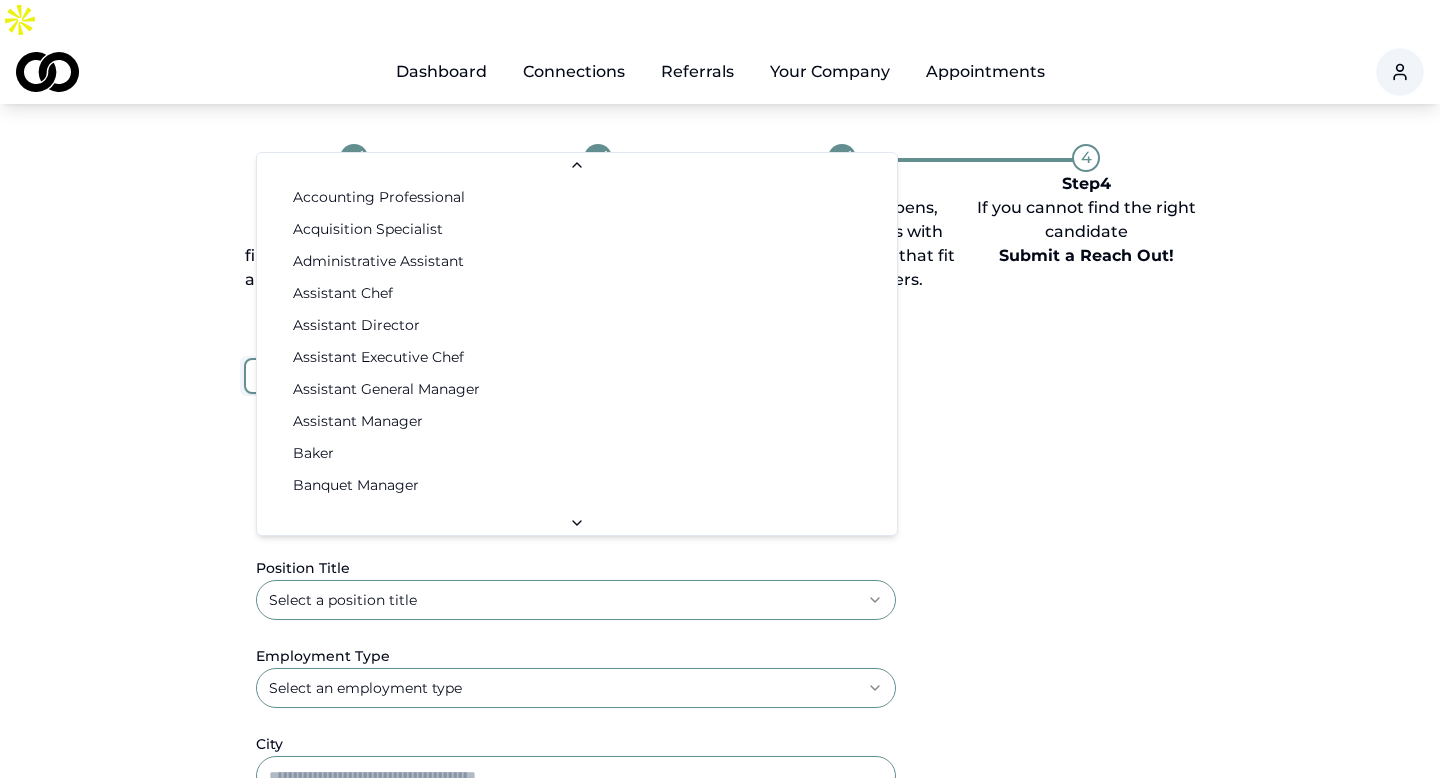 select on "**********" 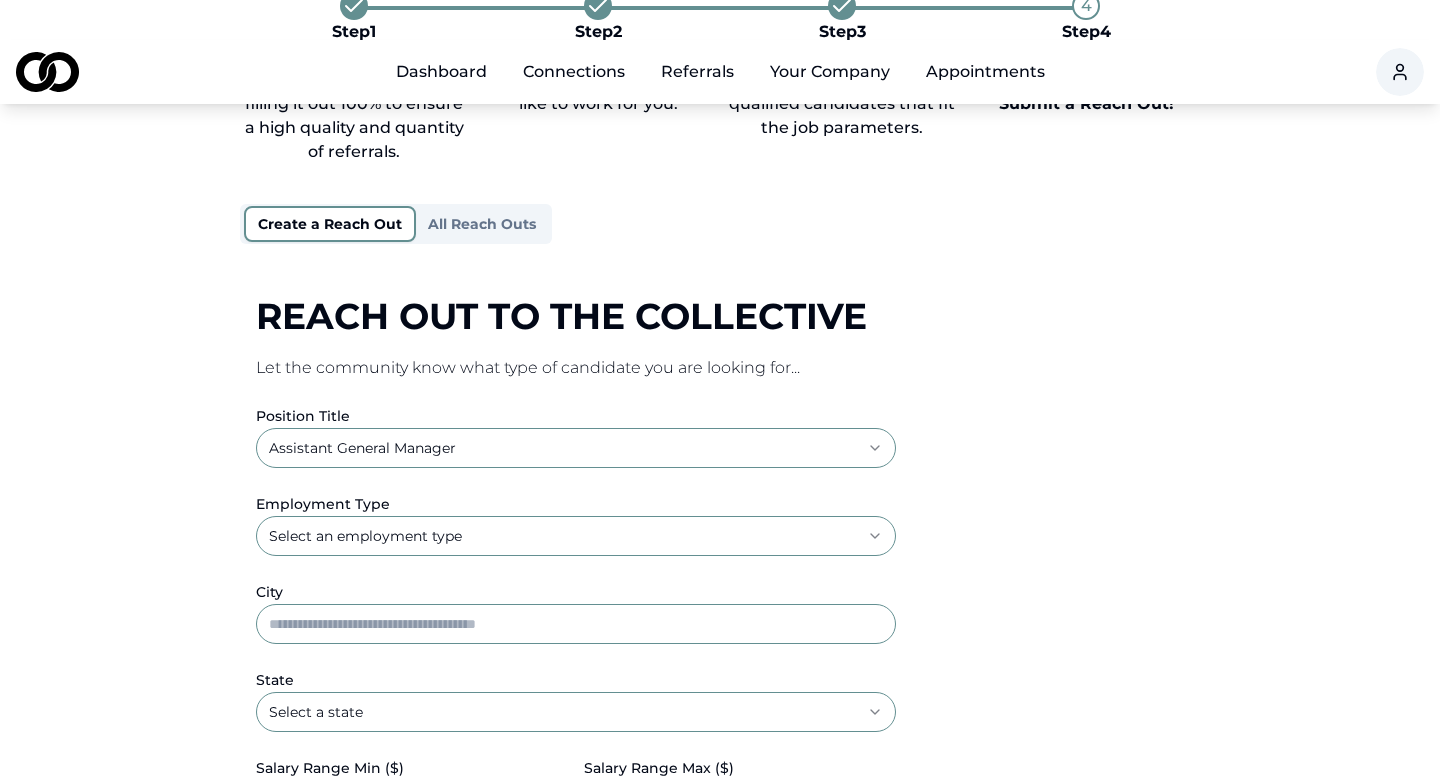 scroll, scrollTop: 20, scrollLeft: 0, axis: vertical 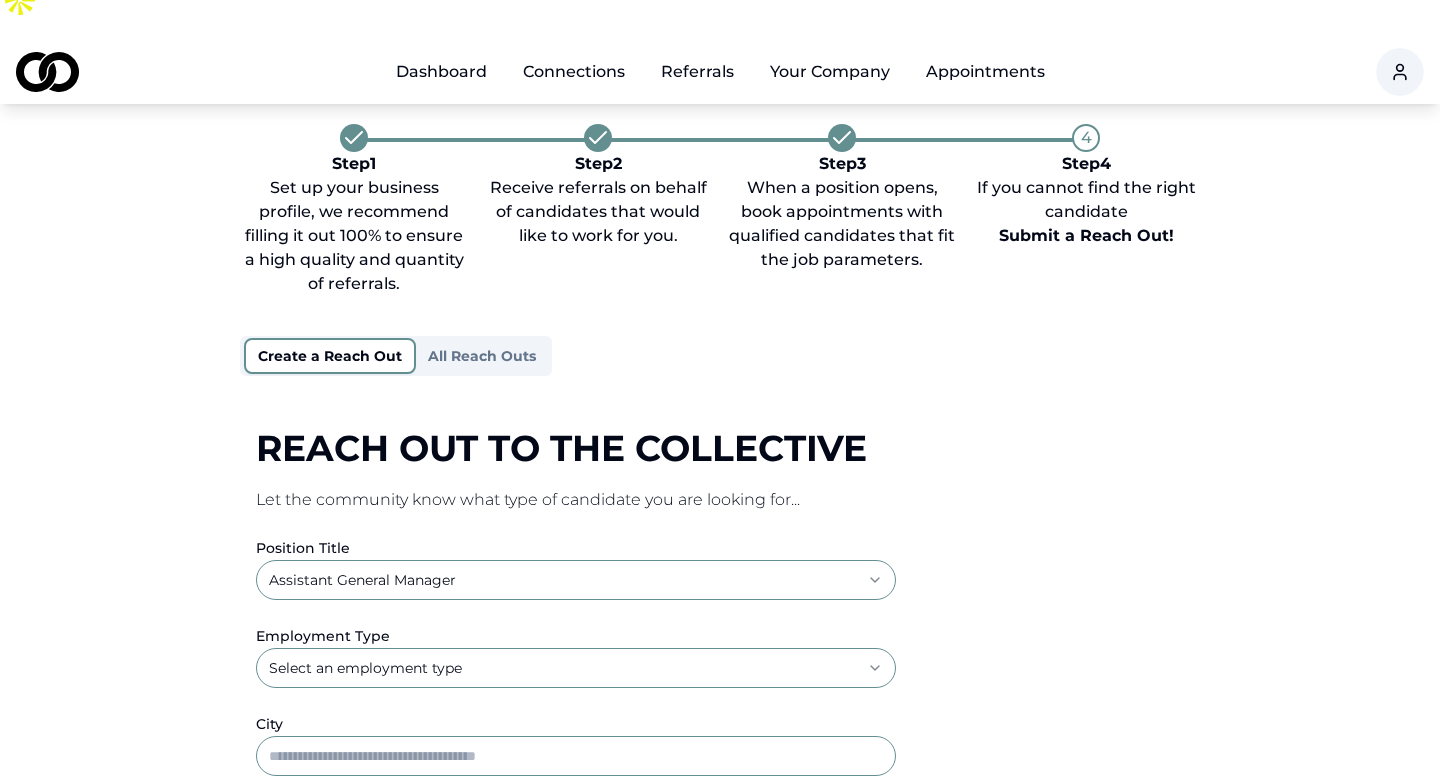 click on "All Reach Outs" at bounding box center [482, 356] 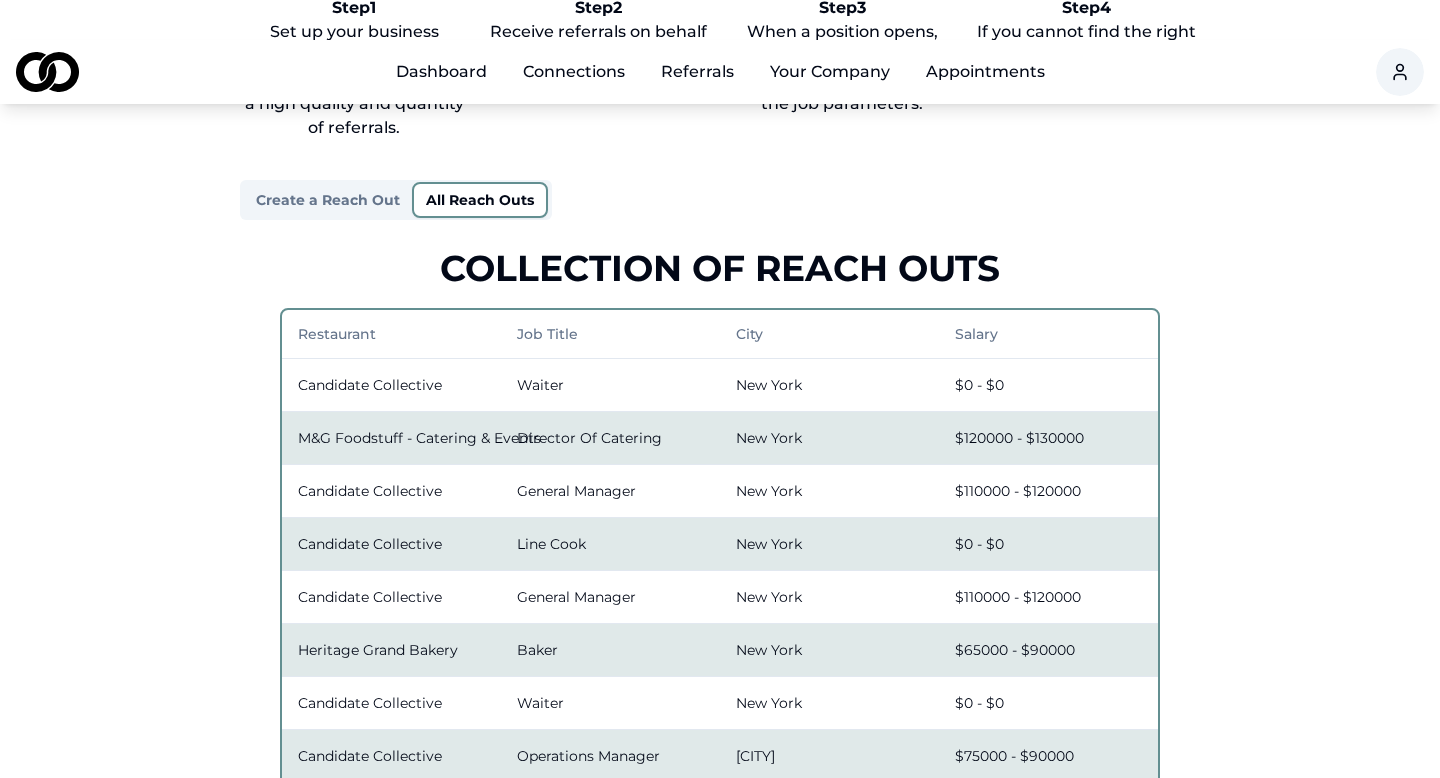 scroll, scrollTop: 0, scrollLeft: 0, axis: both 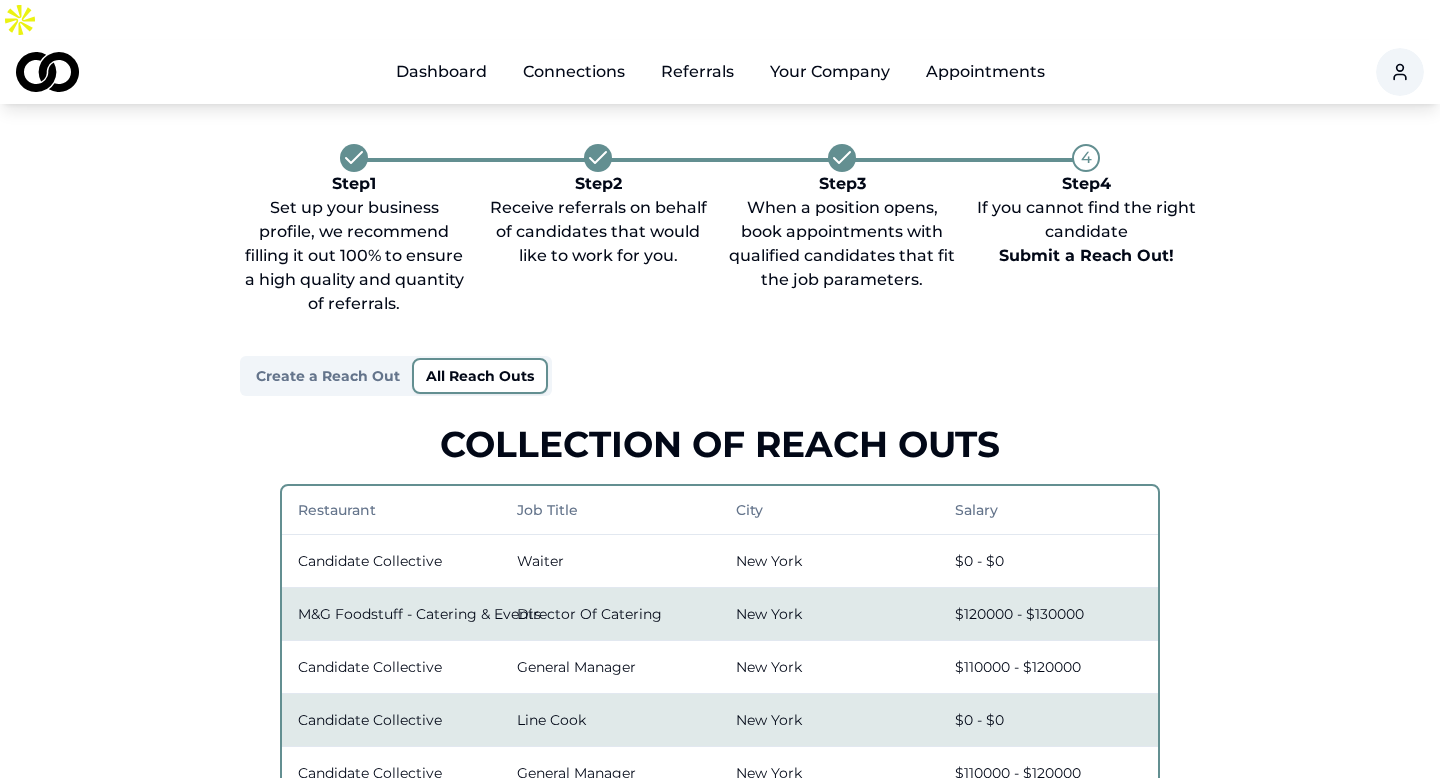 click on "Dashboard" at bounding box center (441, 72) 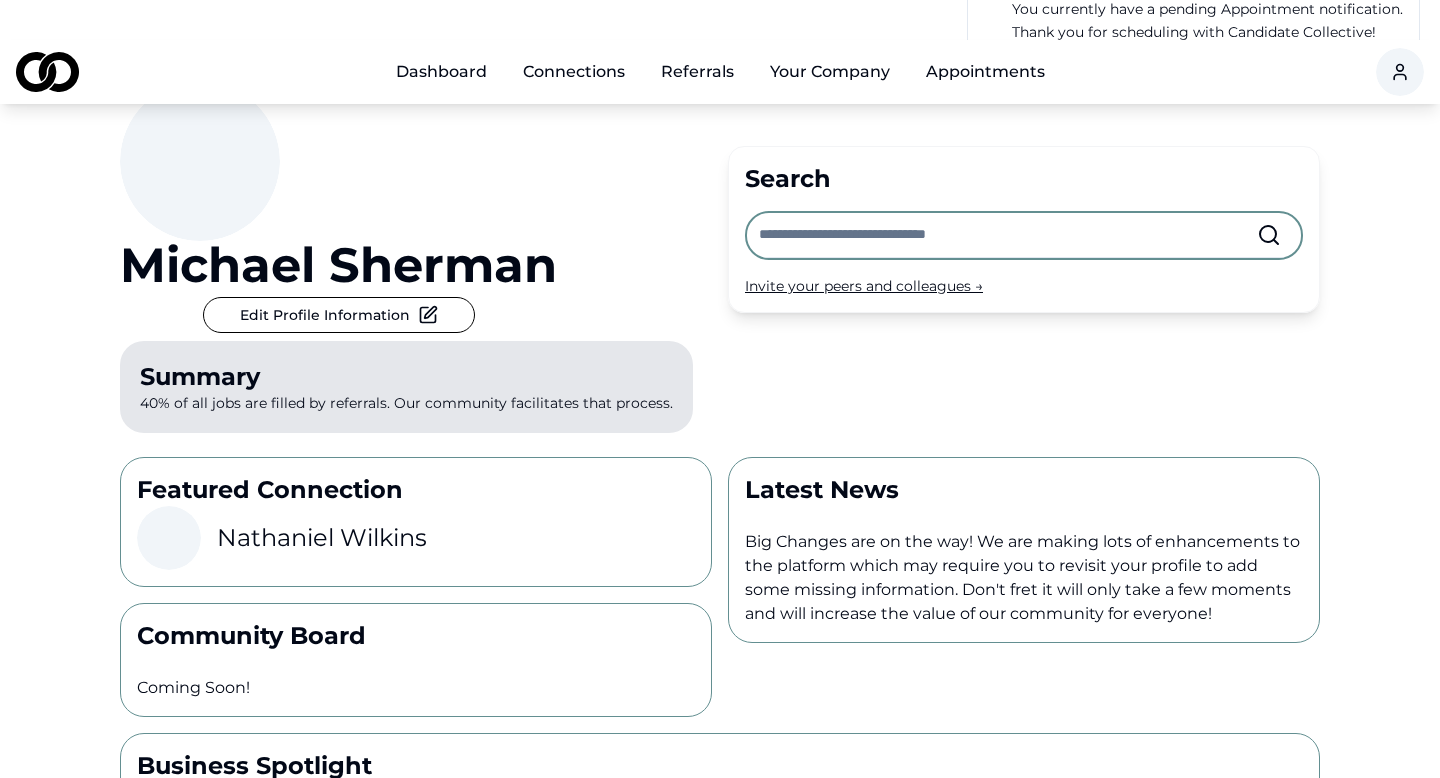 scroll, scrollTop: 92, scrollLeft: 0, axis: vertical 